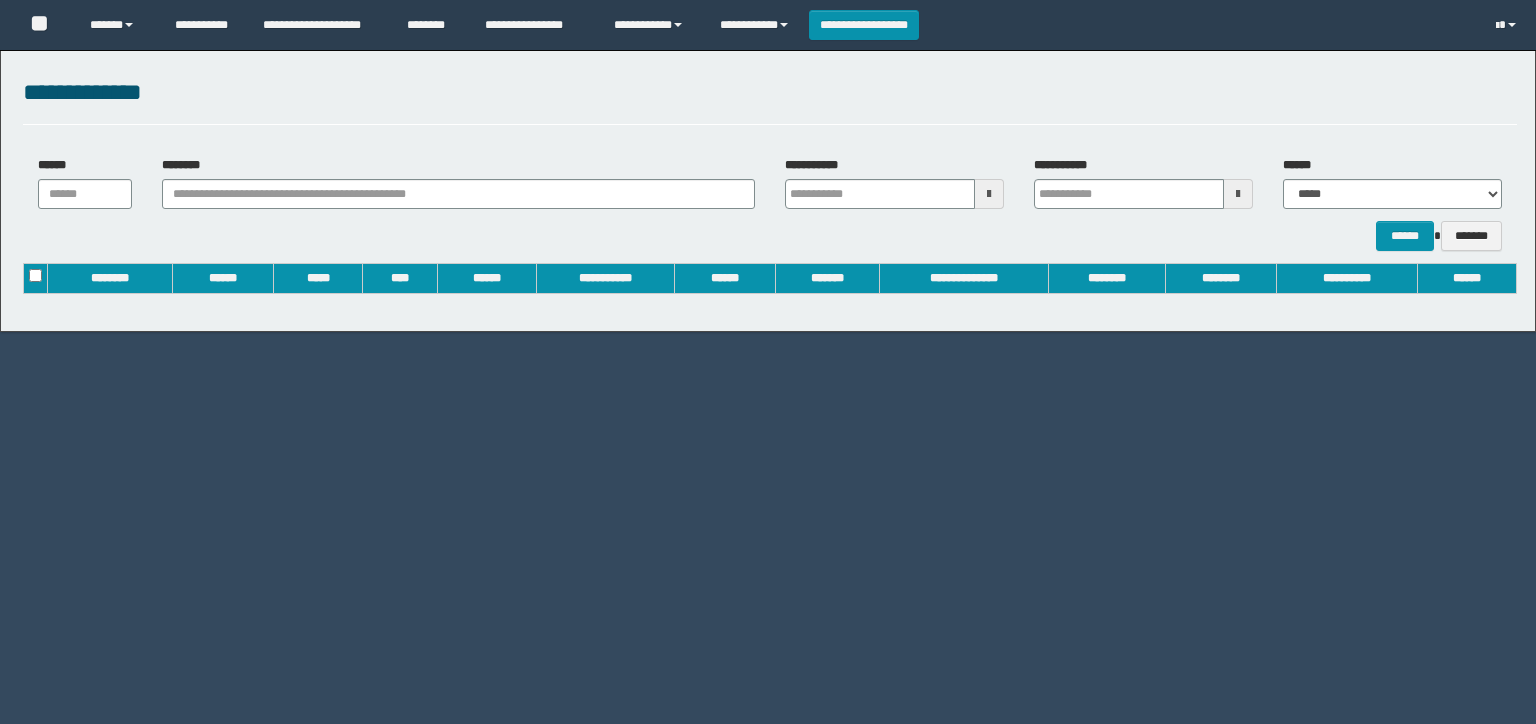 scroll, scrollTop: 0, scrollLeft: 0, axis: both 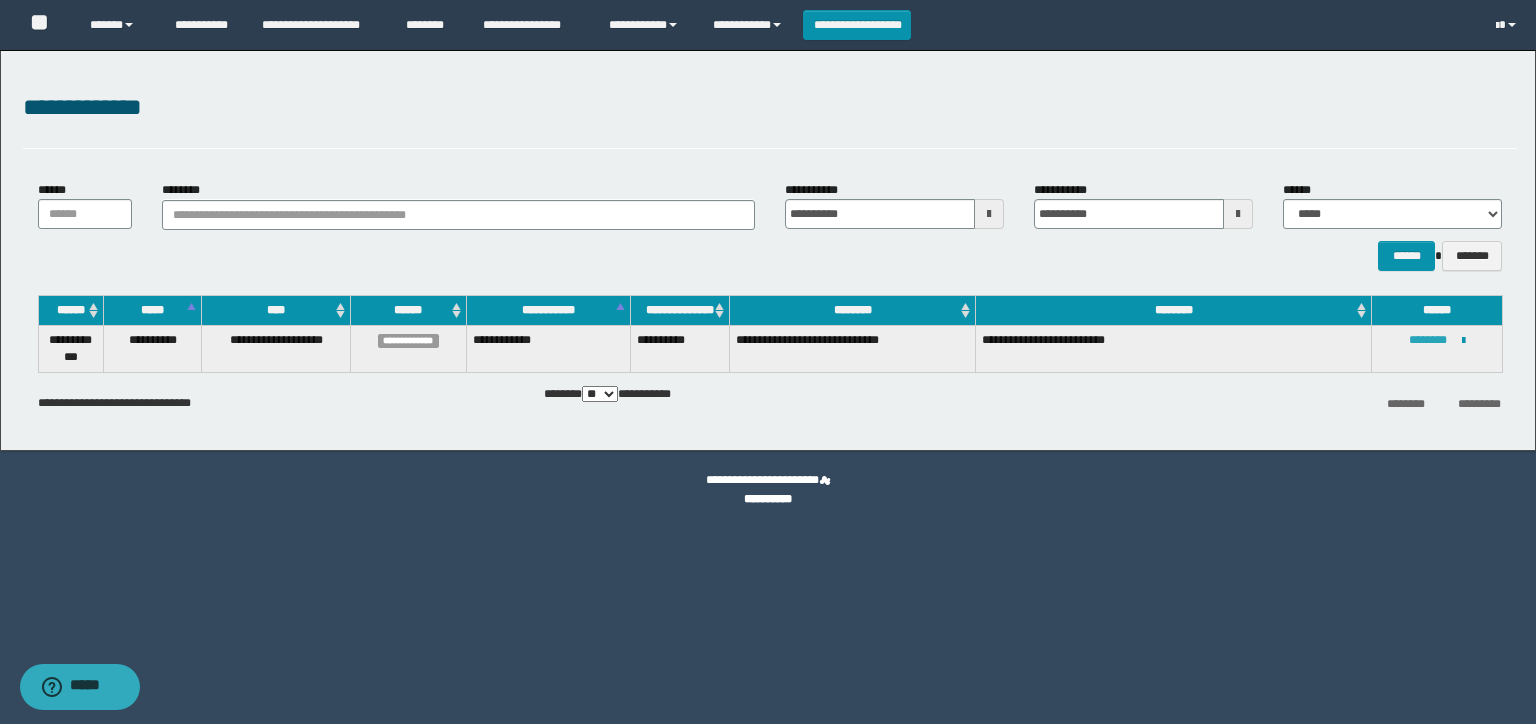 click on "********" at bounding box center [1428, 340] 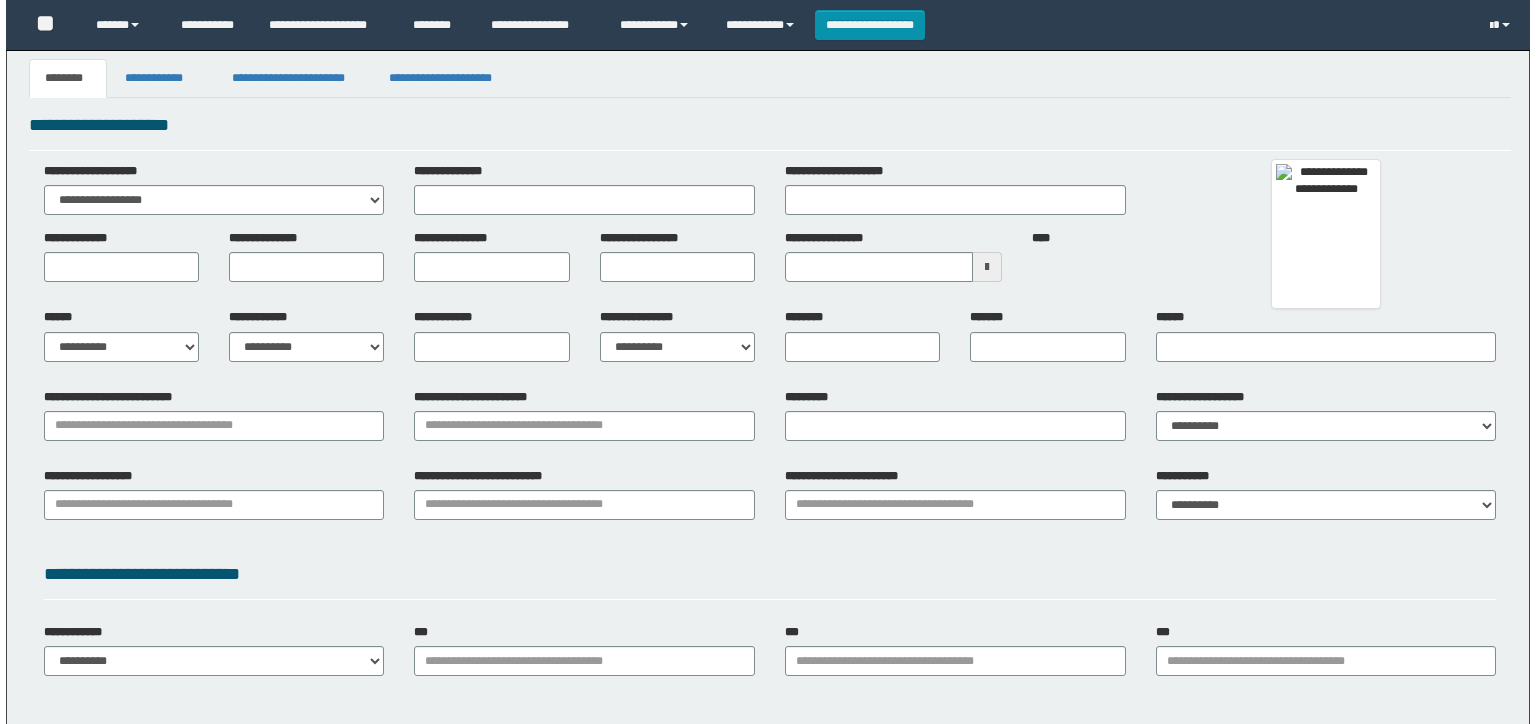 scroll, scrollTop: 0, scrollLeft: 0, axis: both 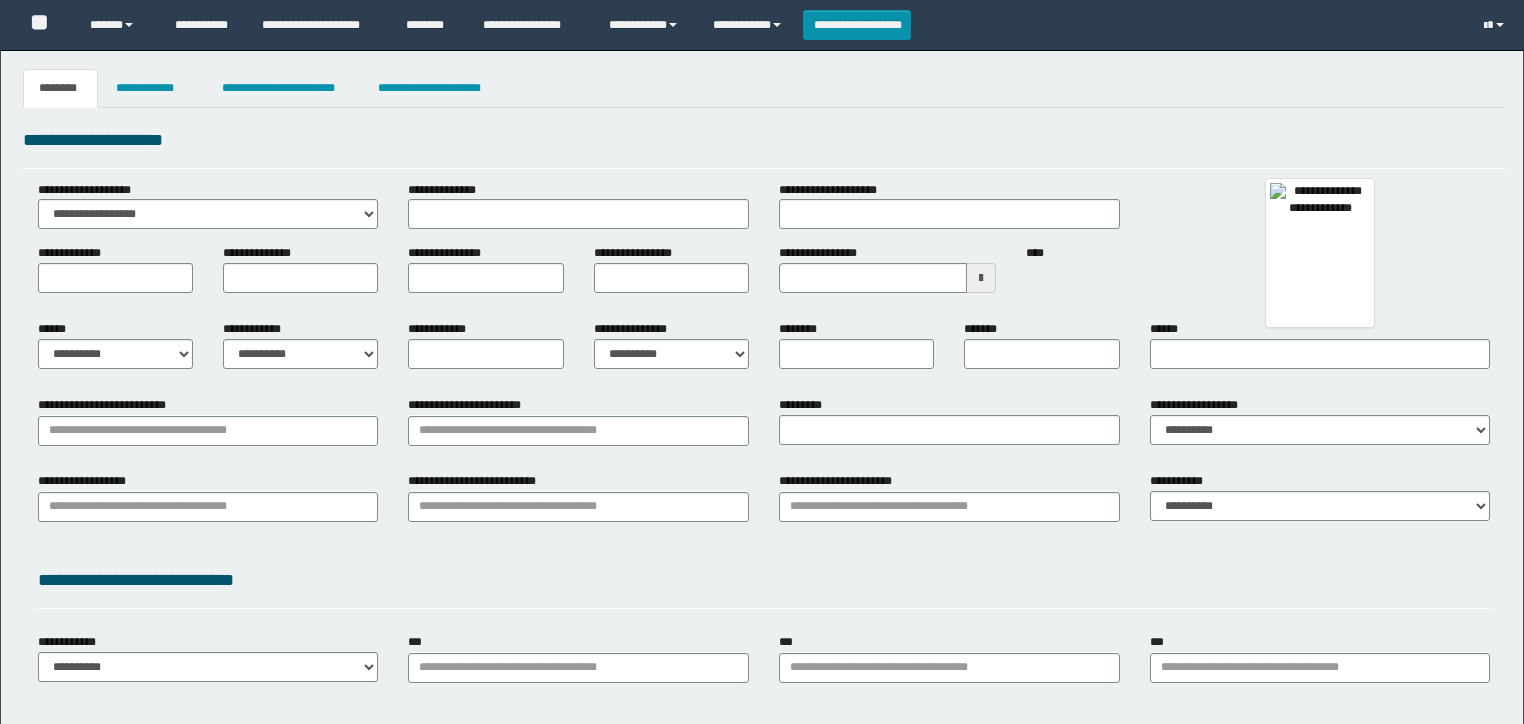 type 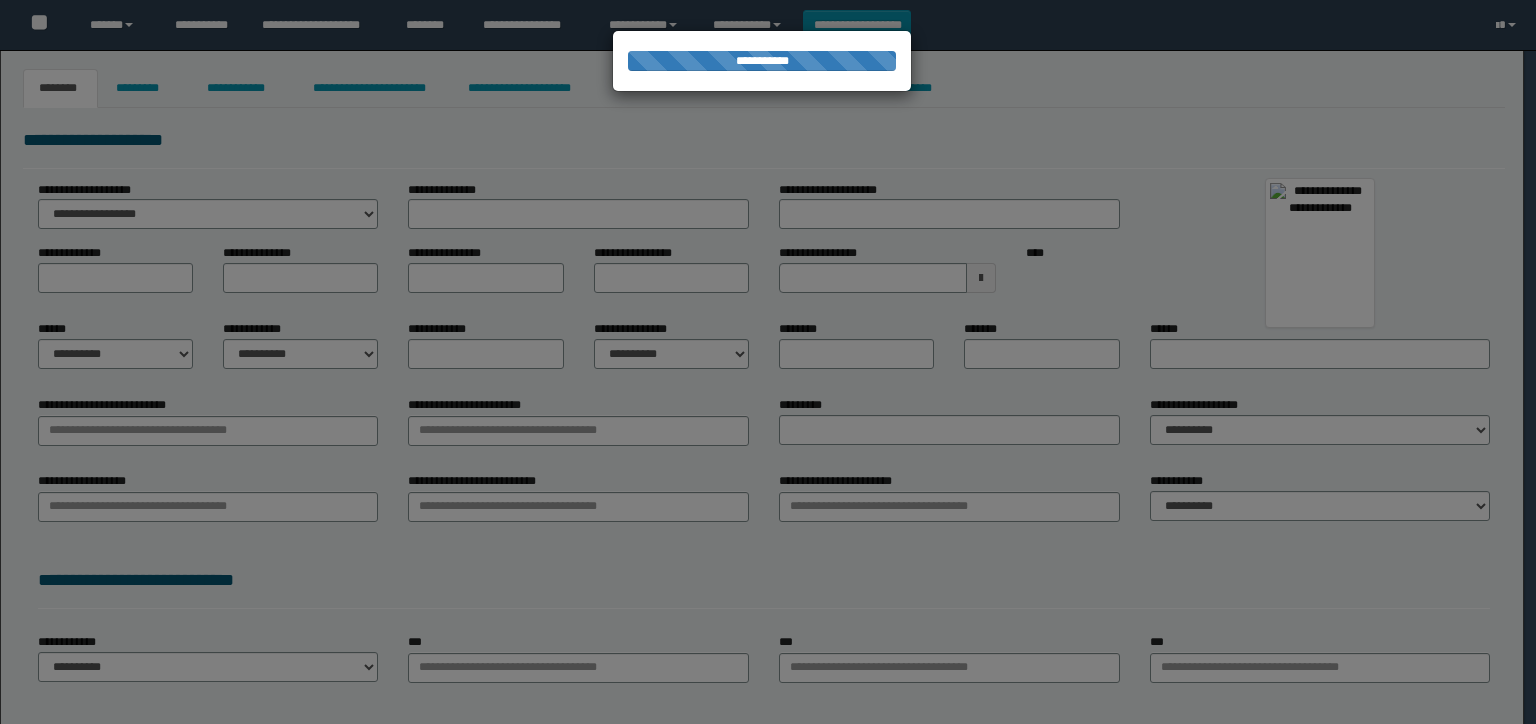 type on "**********" 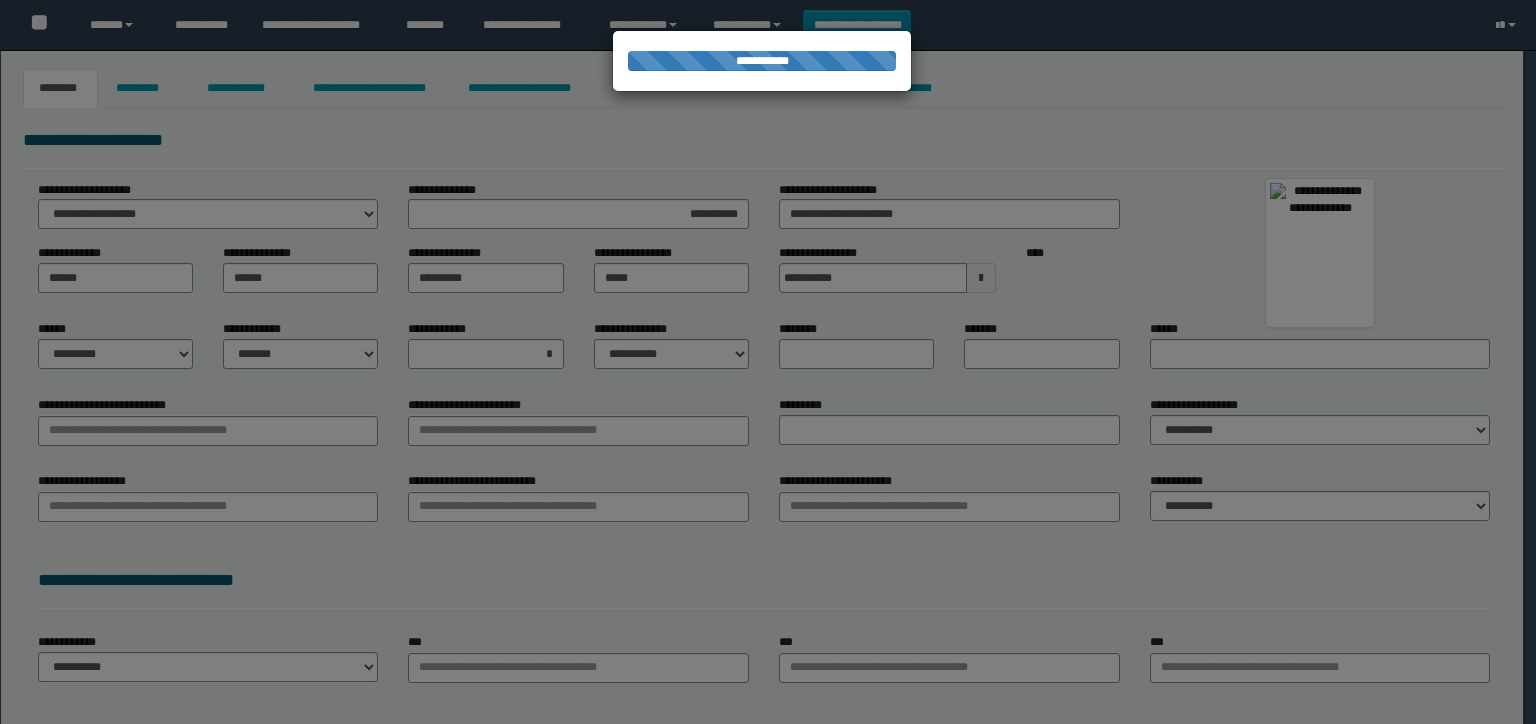 select on "*" 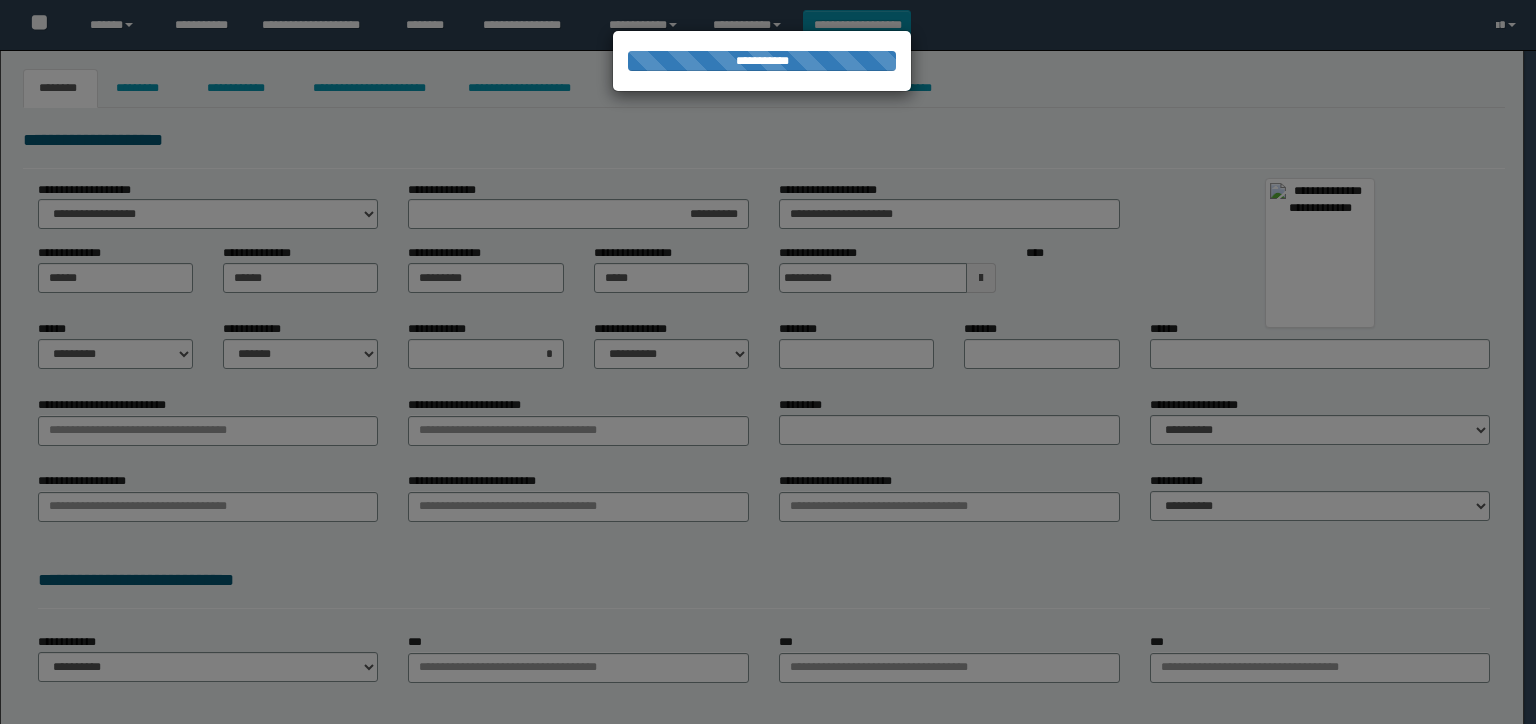 type on "**********" 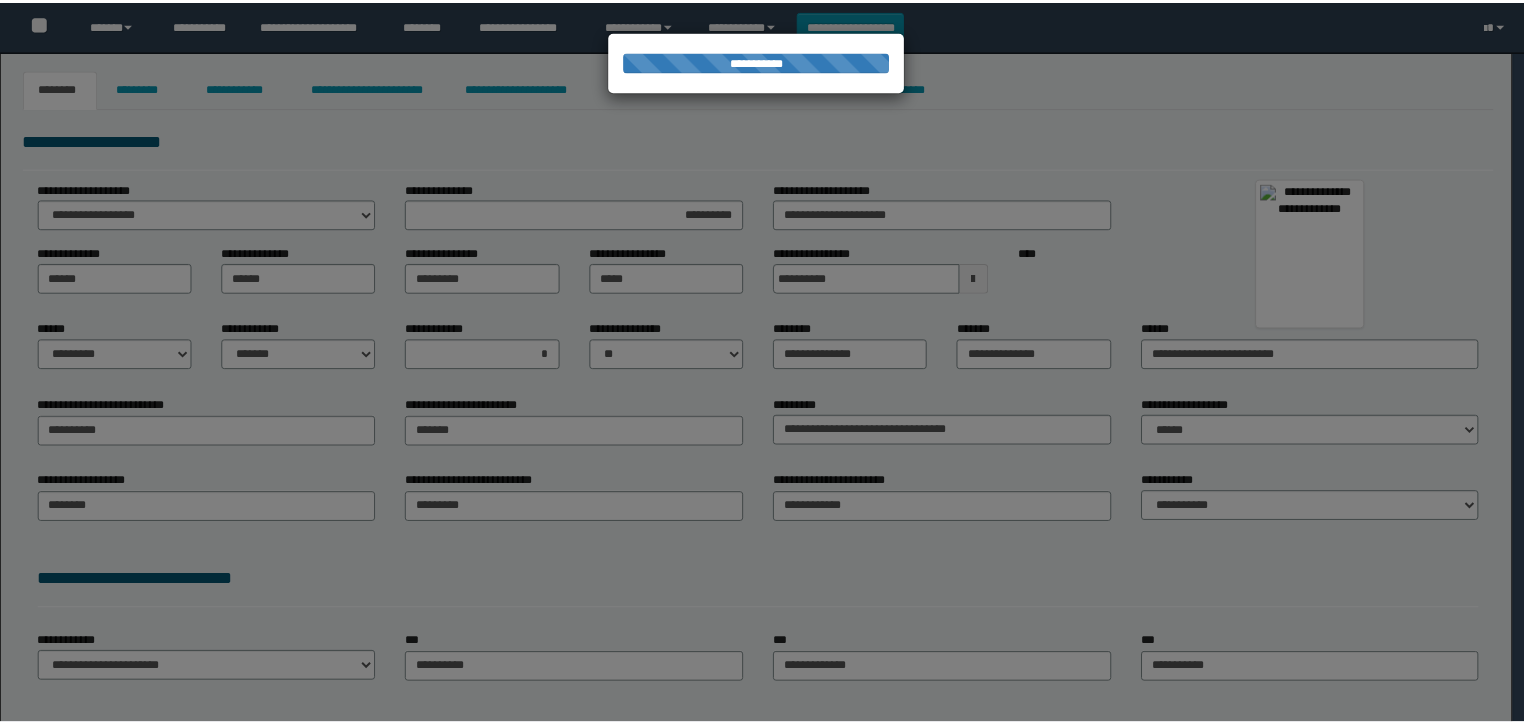 scroll, scrollTop: 0, scrollLeft: 0, axis: both 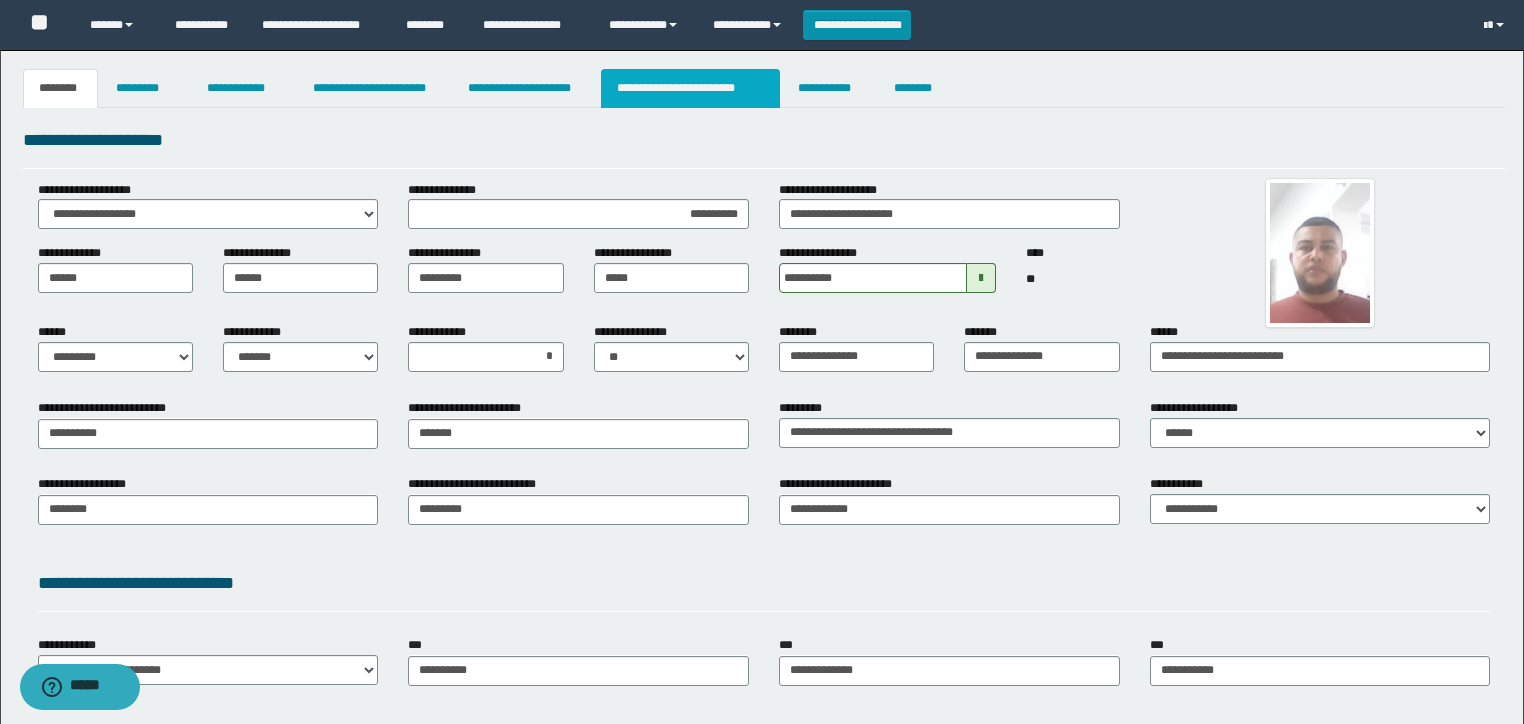 click on "**********" at bounding box center [690, 88] 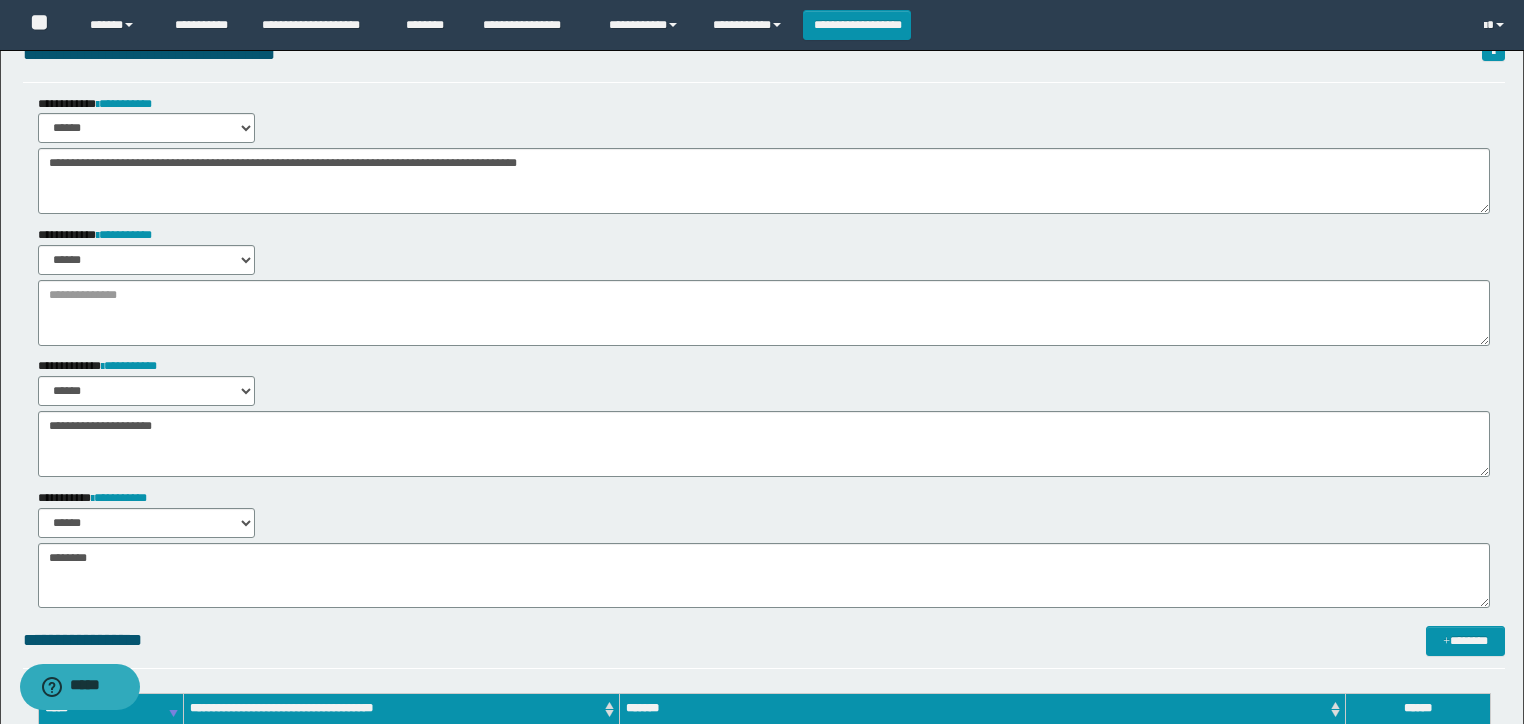 scroll, scrollTop: 80, scrollLeft: 0, axis: vertical 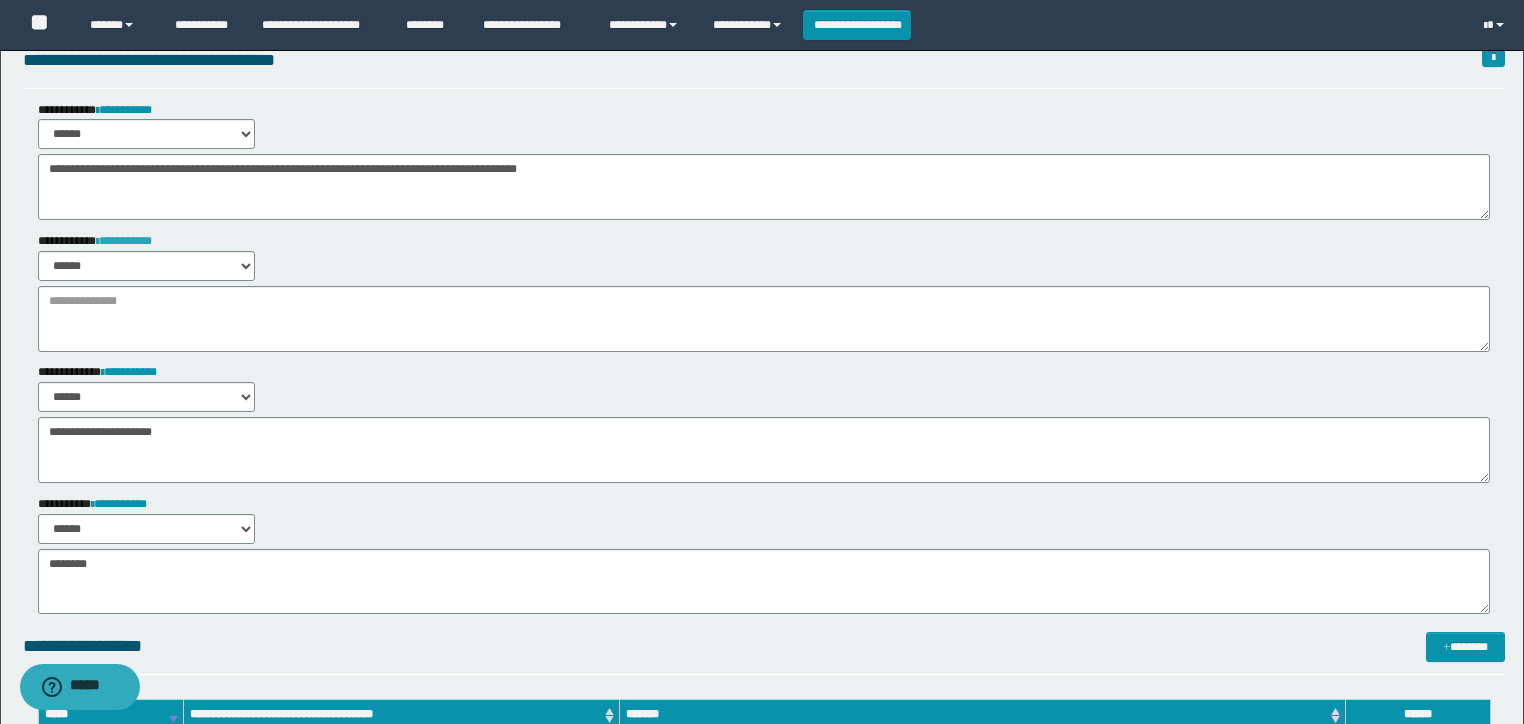 click on "**********" at bounding box center [124, 241] 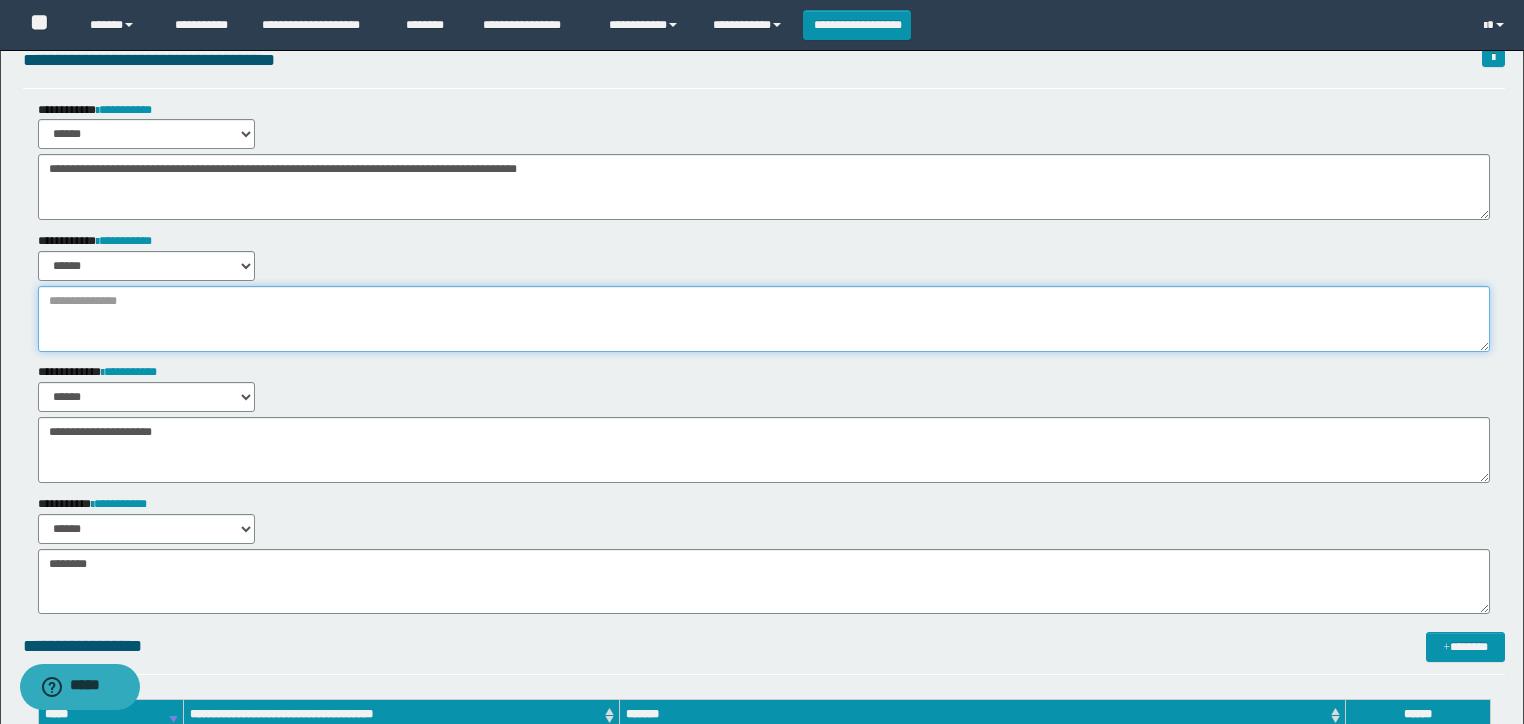 click at bounding box center [764, 319] 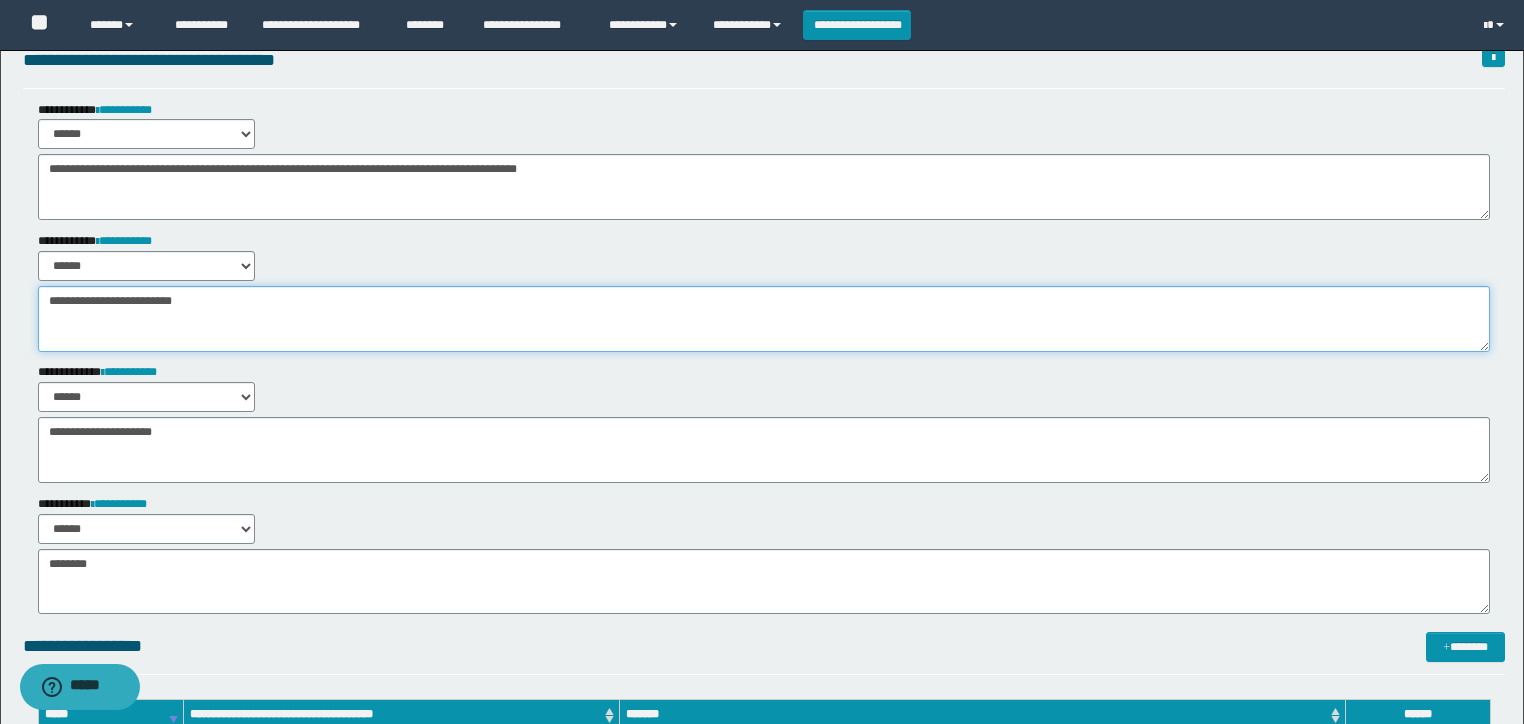 type on "**********" 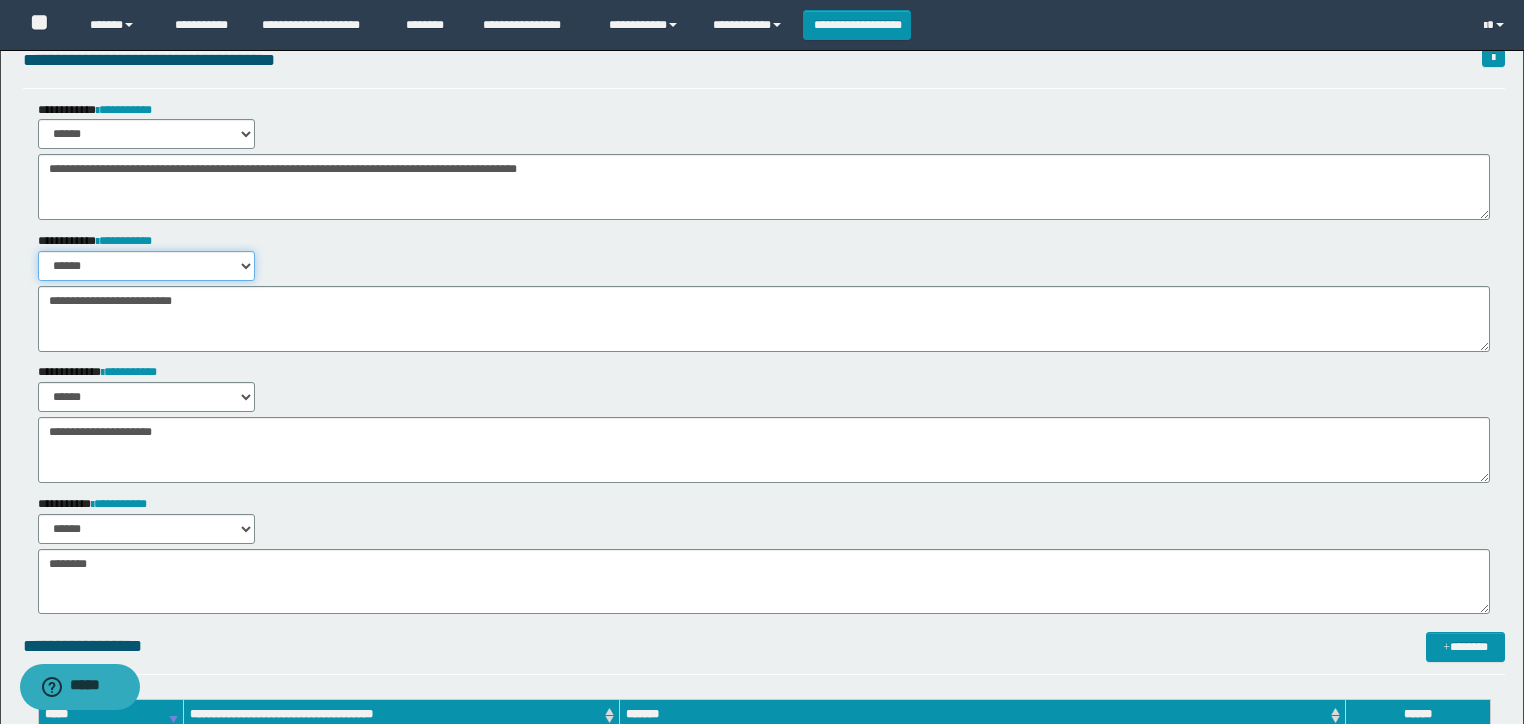 drag, startPoint x: 236, startPoint y: 269, endPoint x: 237, endPoint y: 280, distance: 11.045361 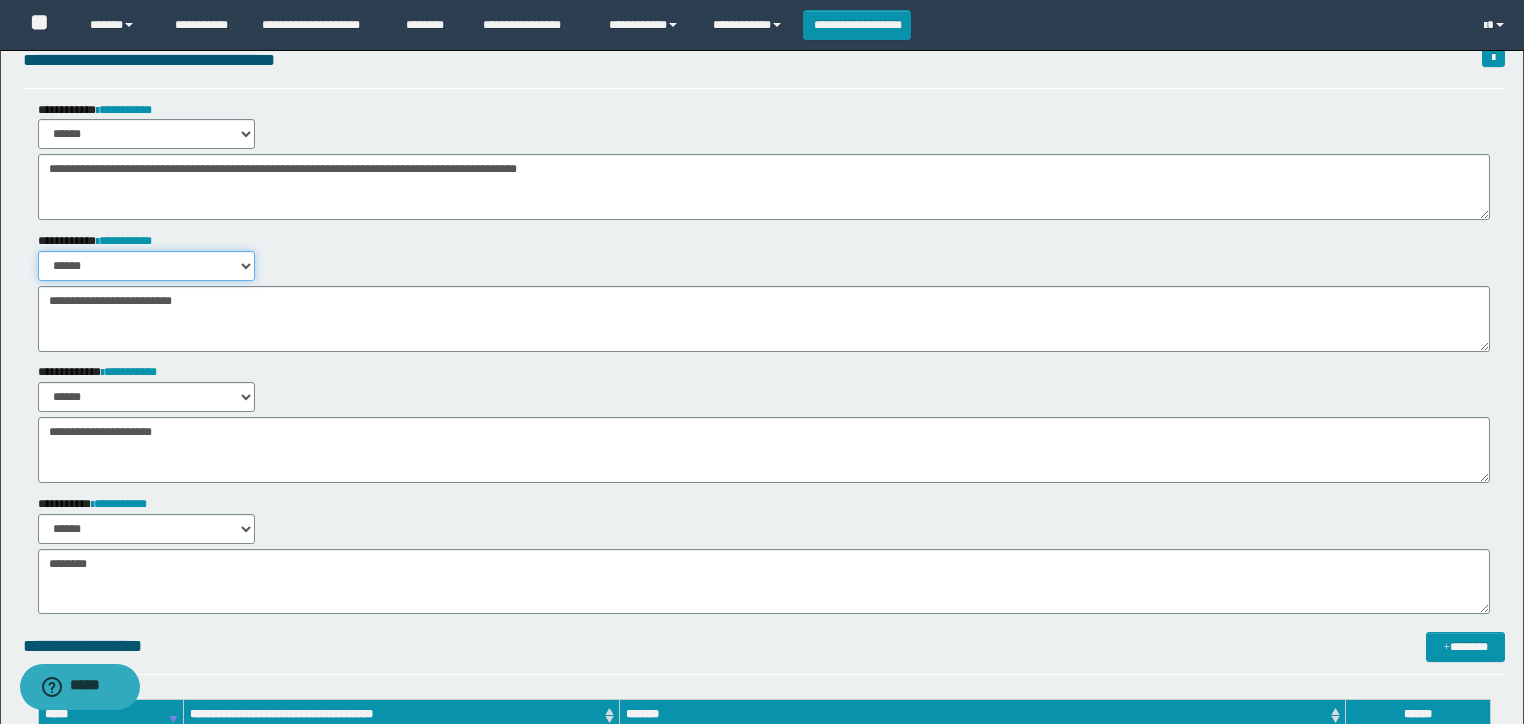 click on "******
*******" at bounding box center [146, 266] 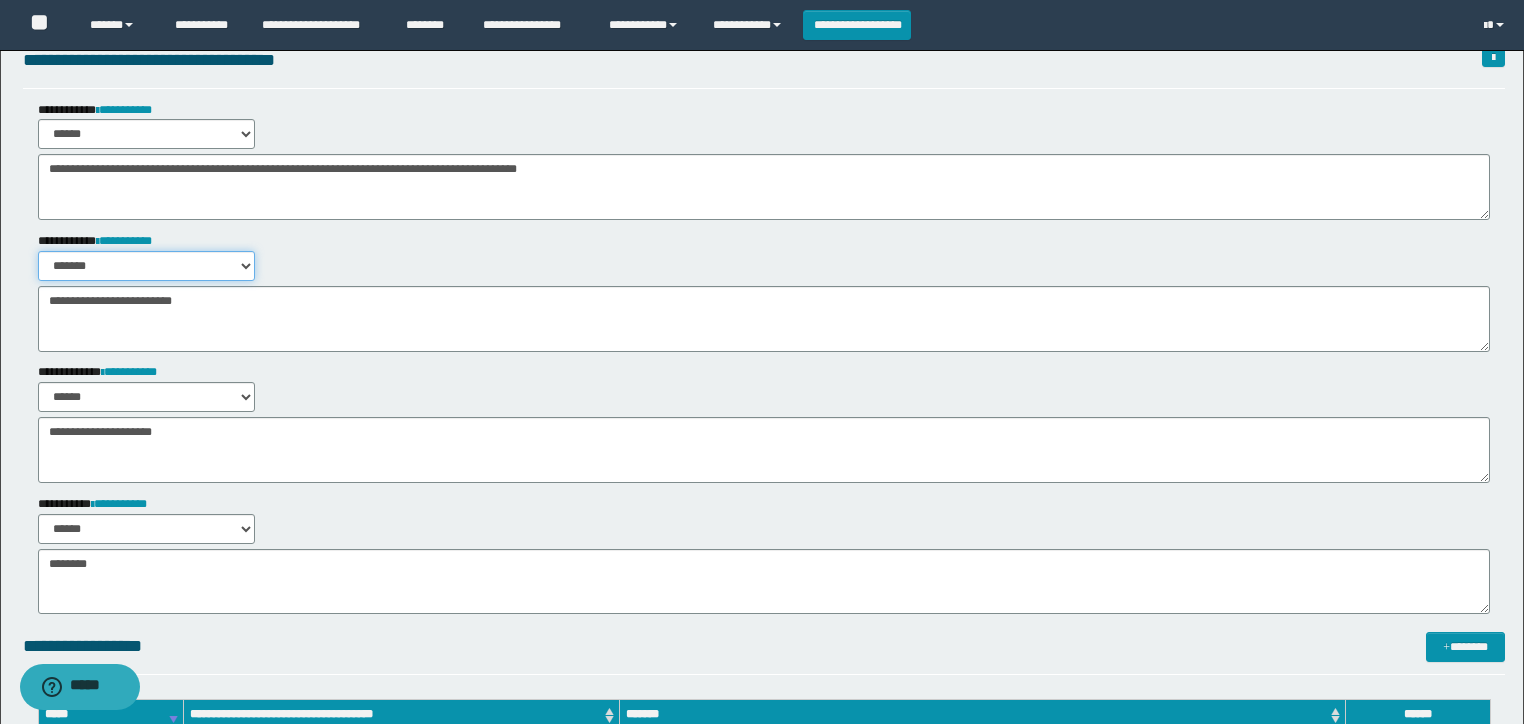 click on "******
*******" at bounding box center (146, 266) 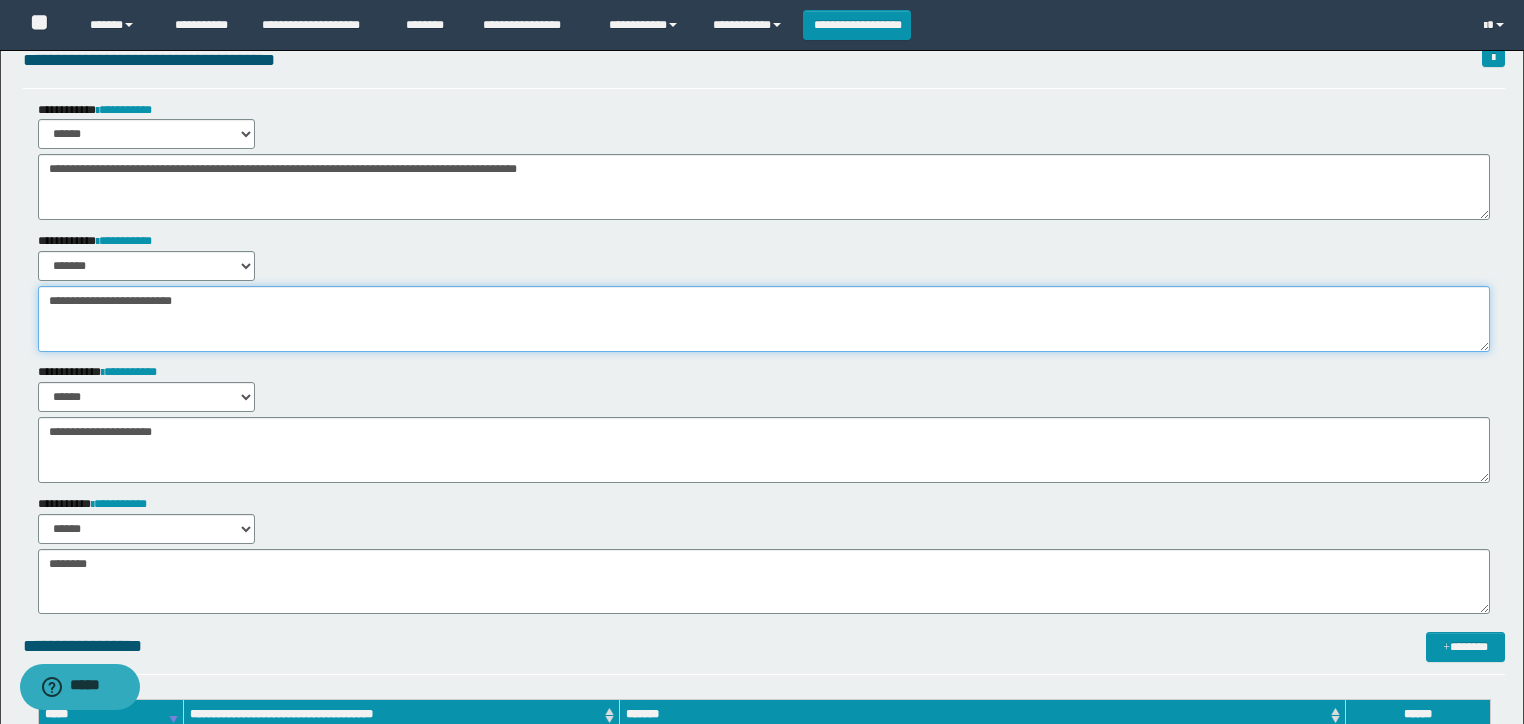 click on "**********" at bounding box center [764, 319] 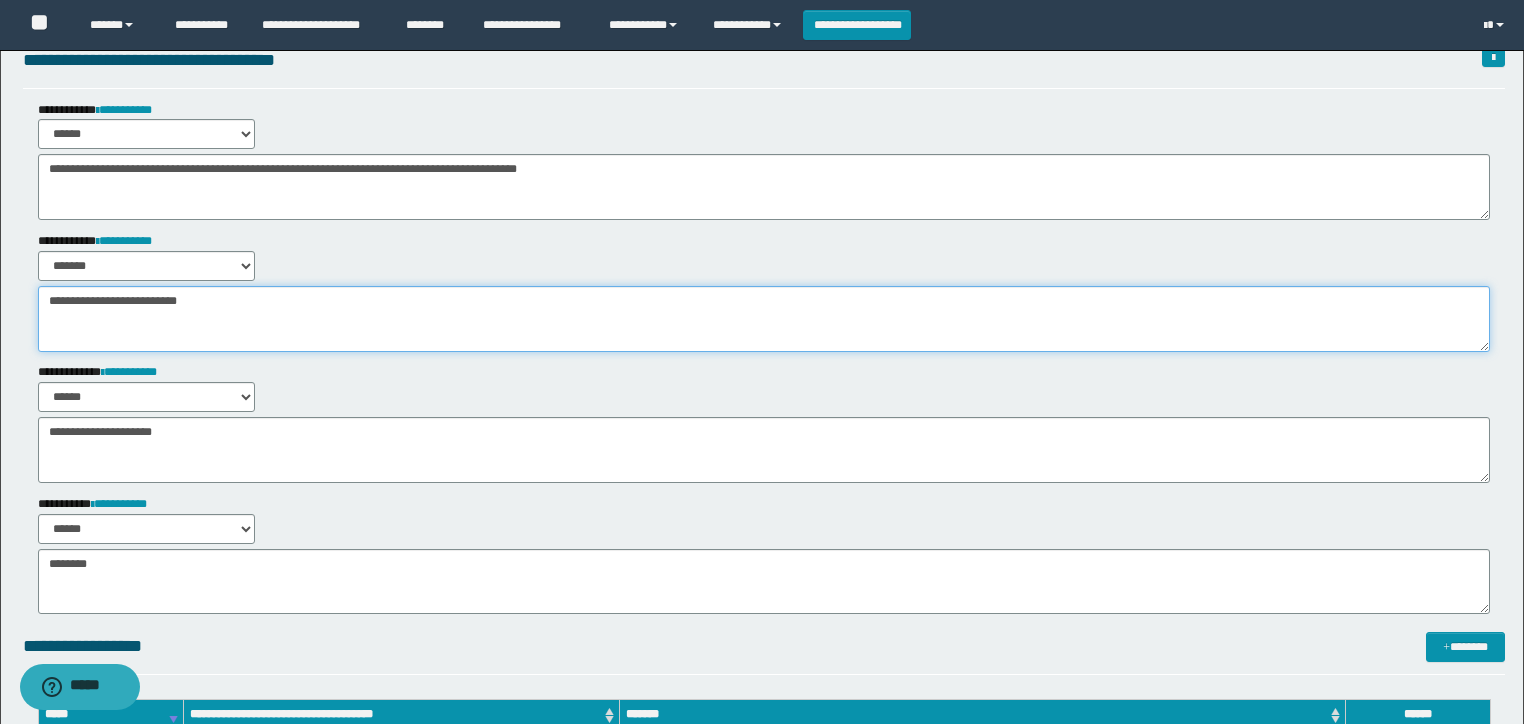 paste on "**********" 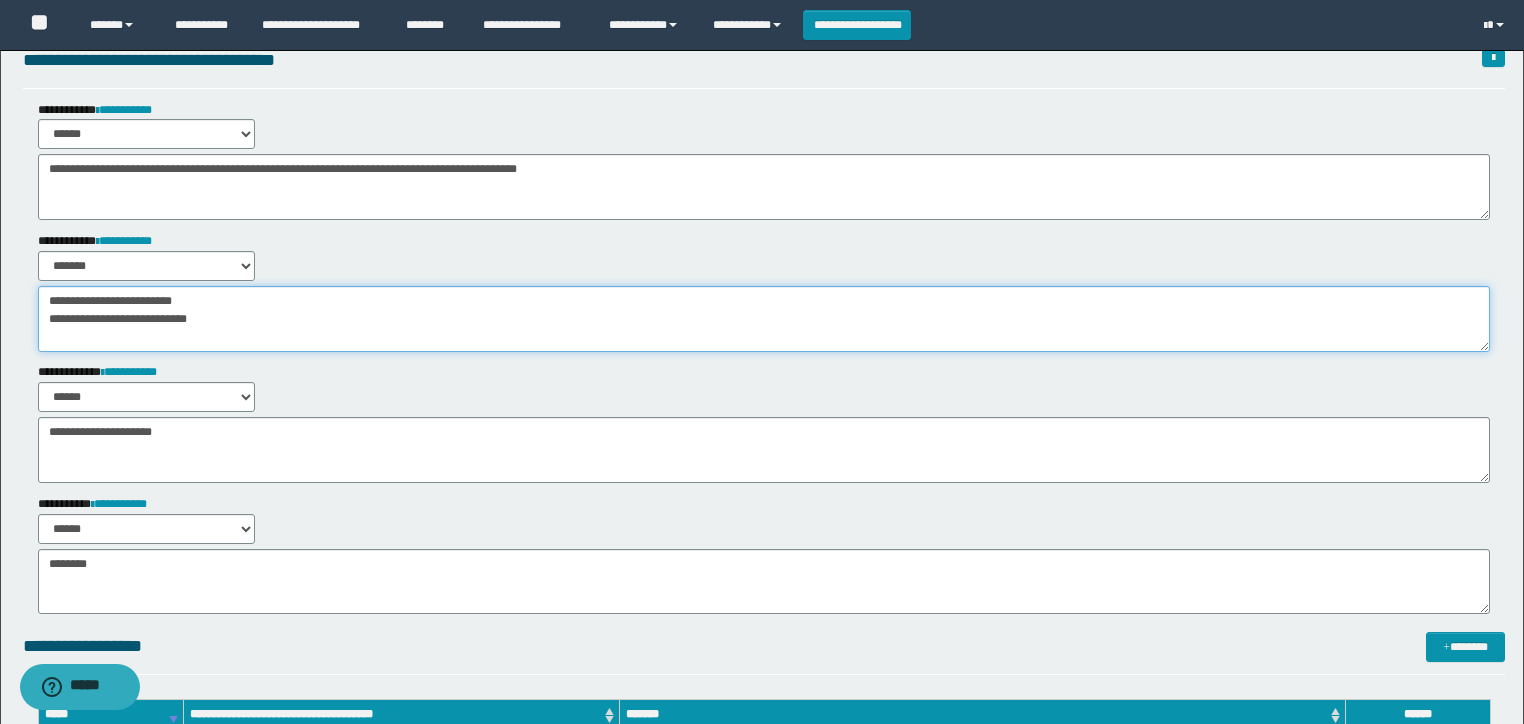 type on "**********" 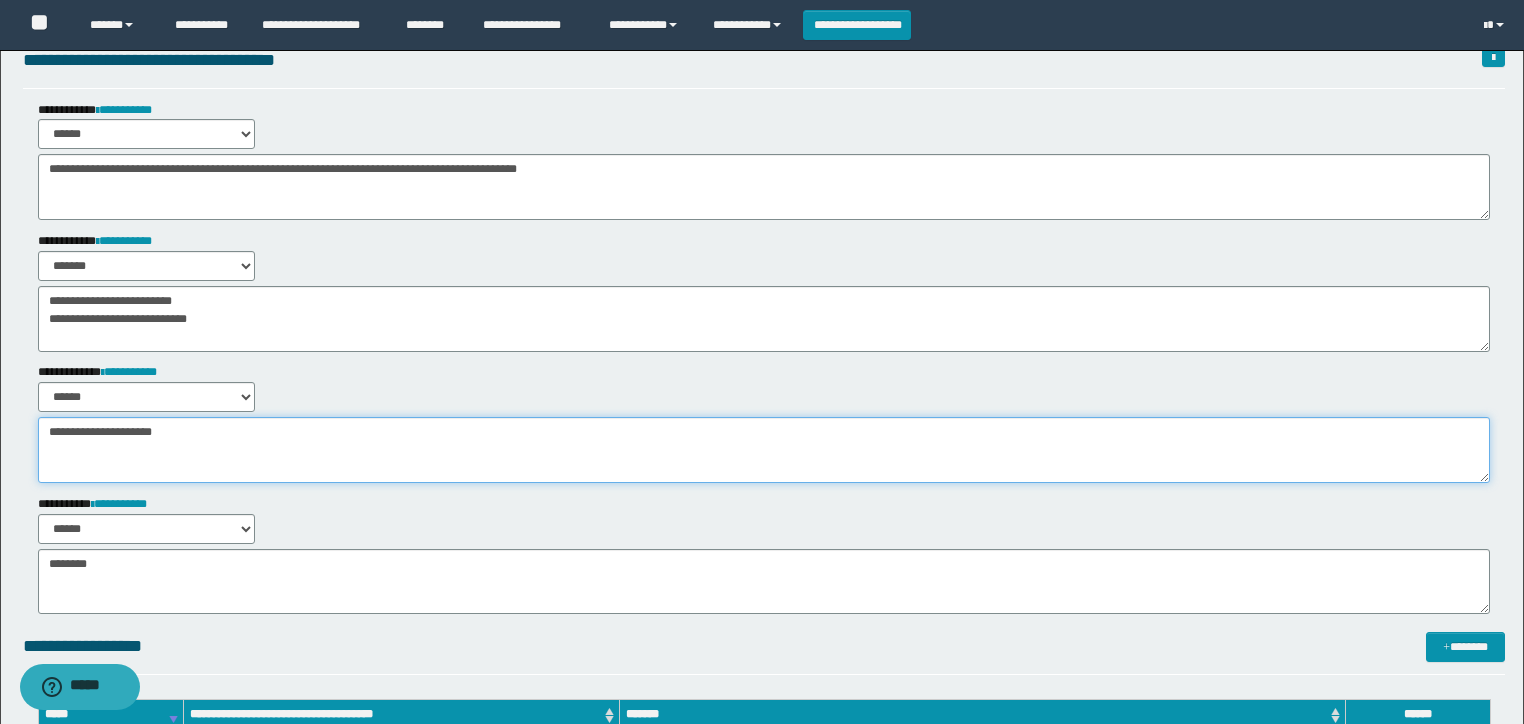 drag, startPoint x: 68, startPoint y: 437, endPoint x: 0, endPoint y: 437, distance: 68 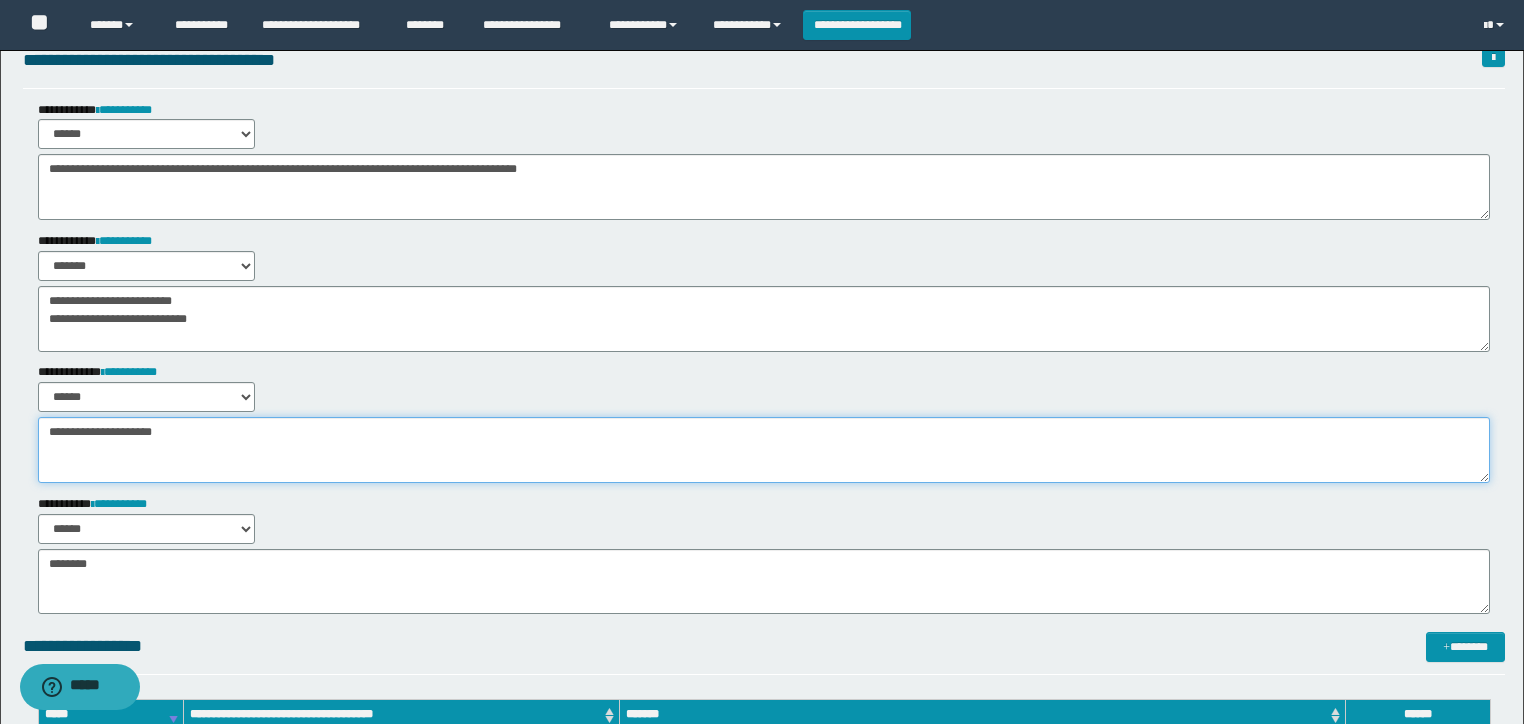 click on "**********" at bounding box center (762, 488) 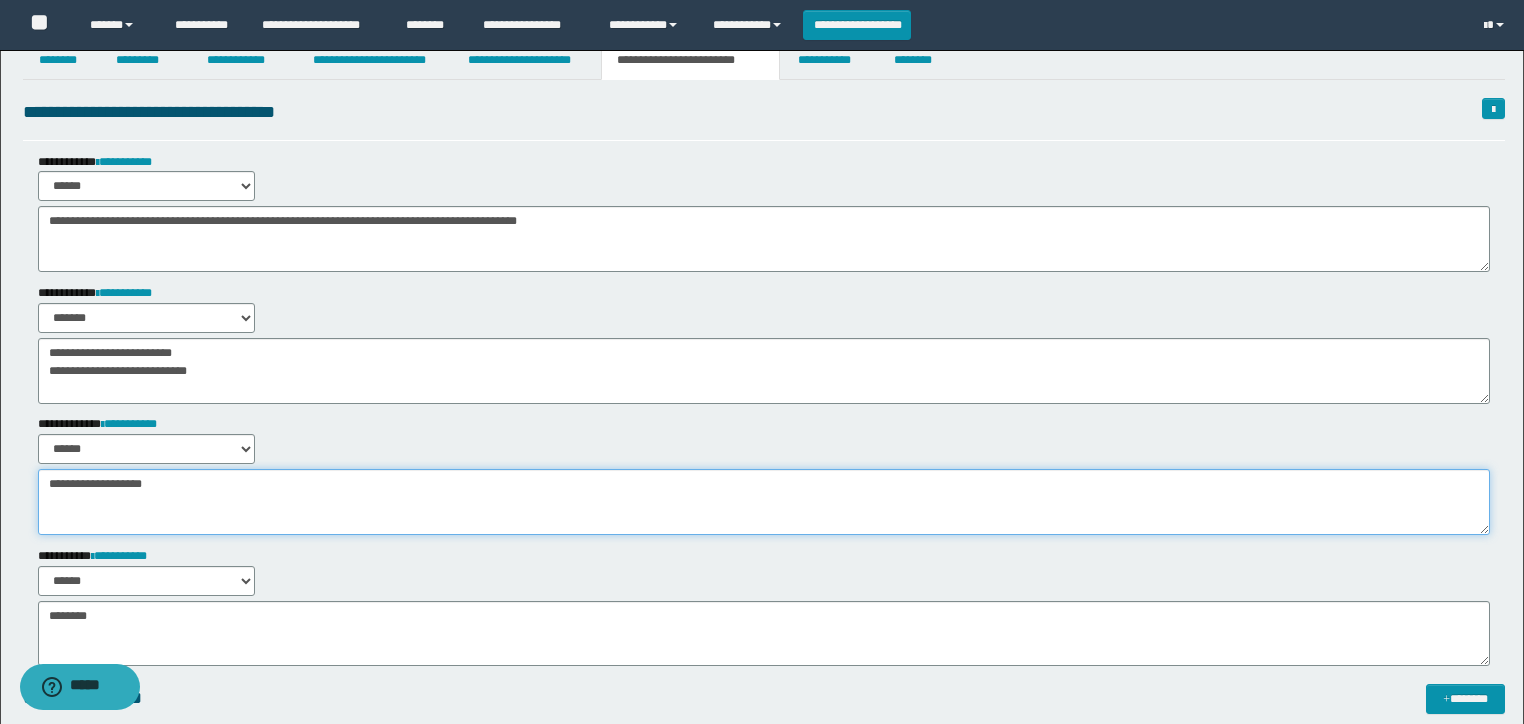 scroll, scrollTop: 0, scrollLeft: 0, axis: both 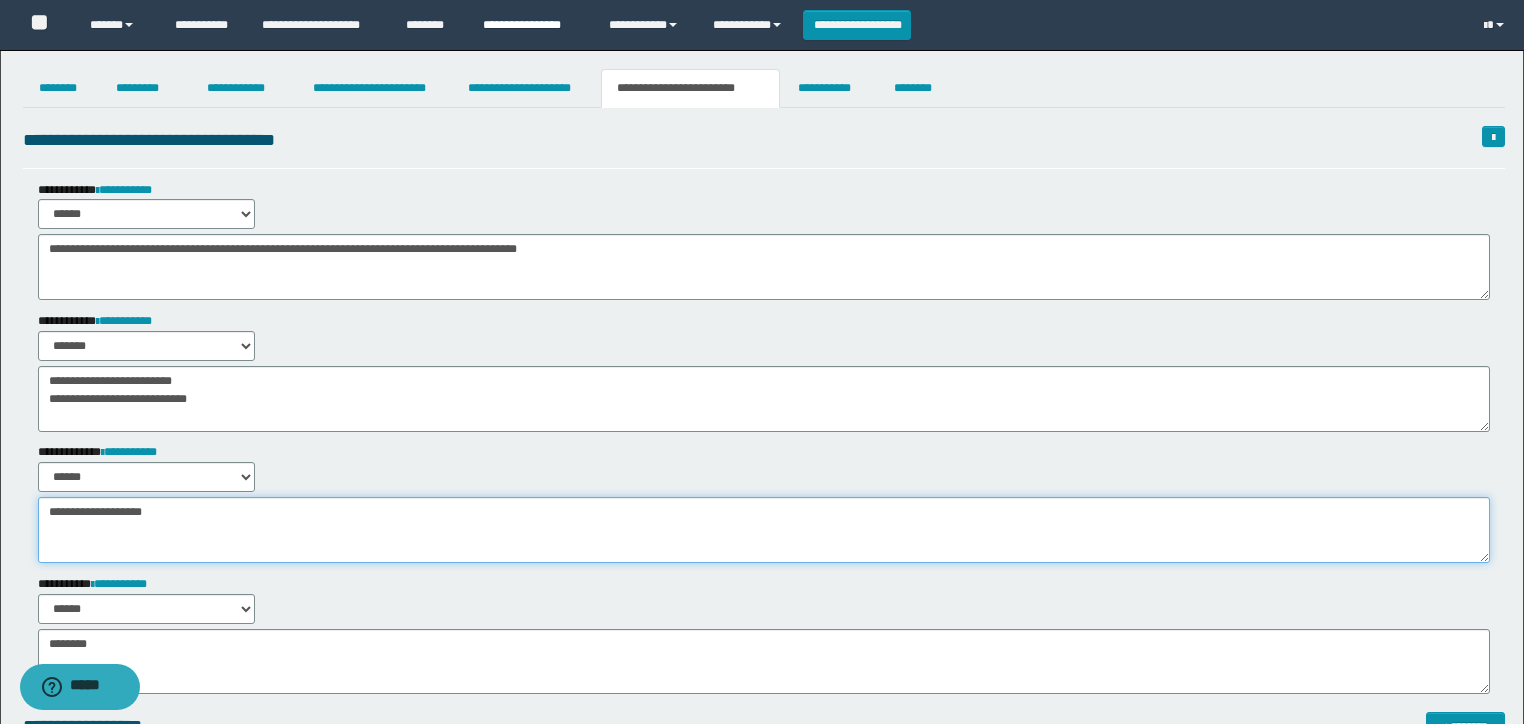 type on "**********" 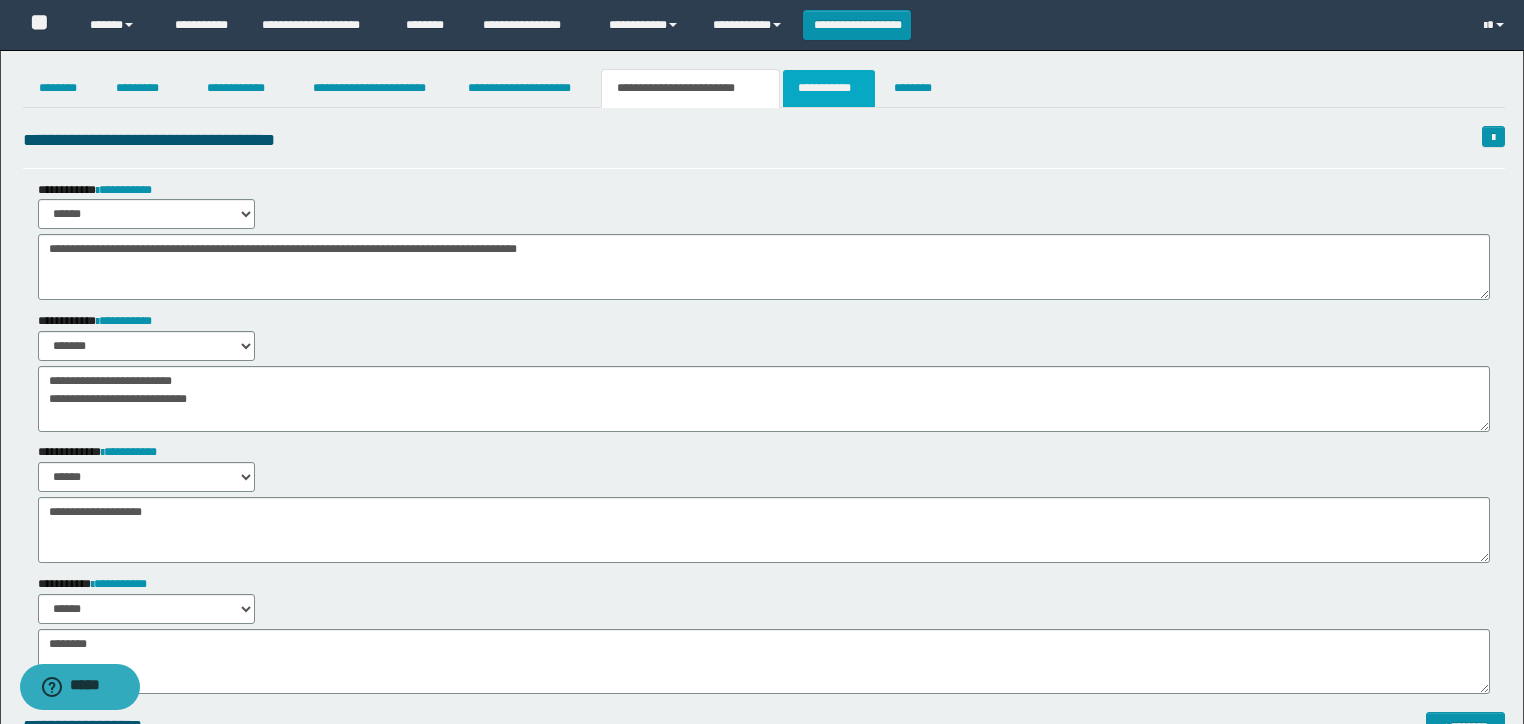 click on "**********" at bounding box center [829, 88] 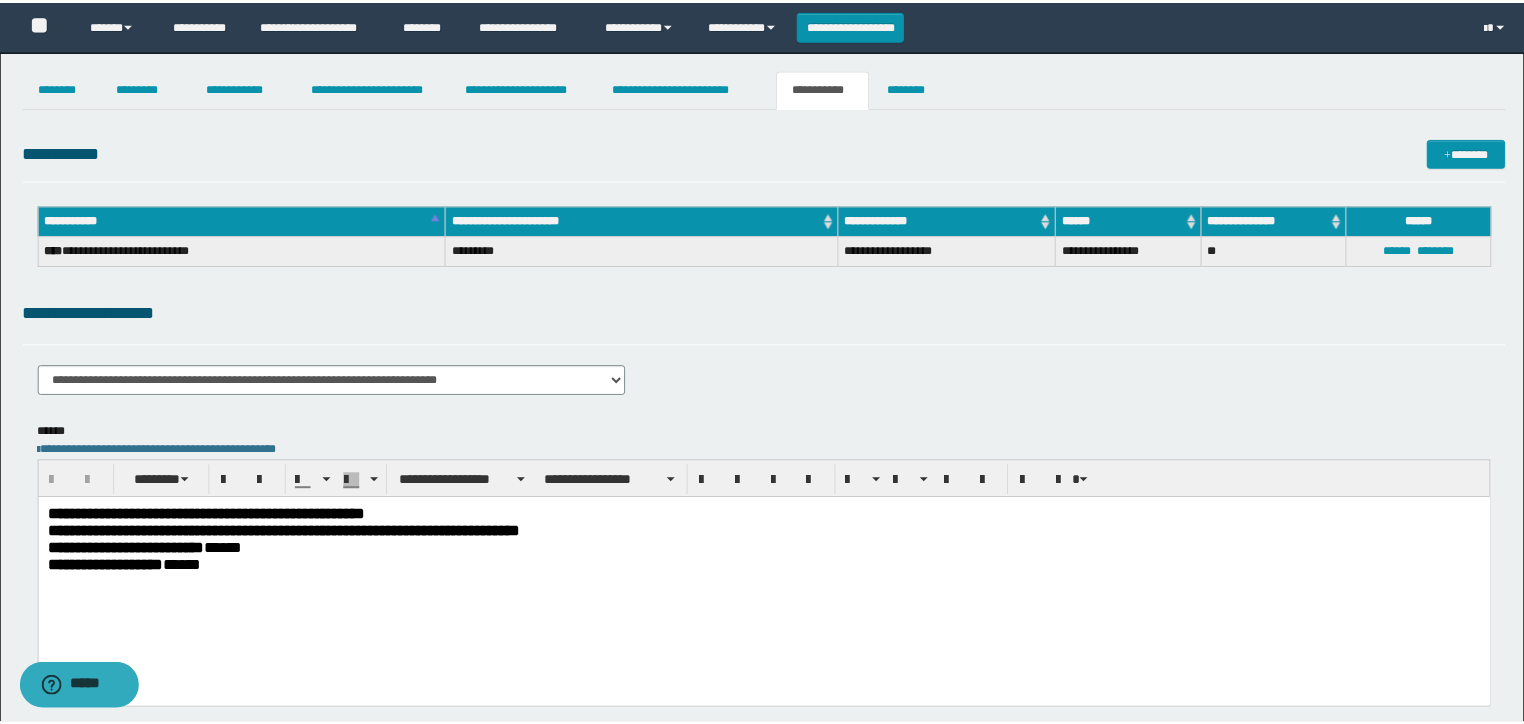 scroll, scrollTop: 0, scrollLeft: 0, axis: both 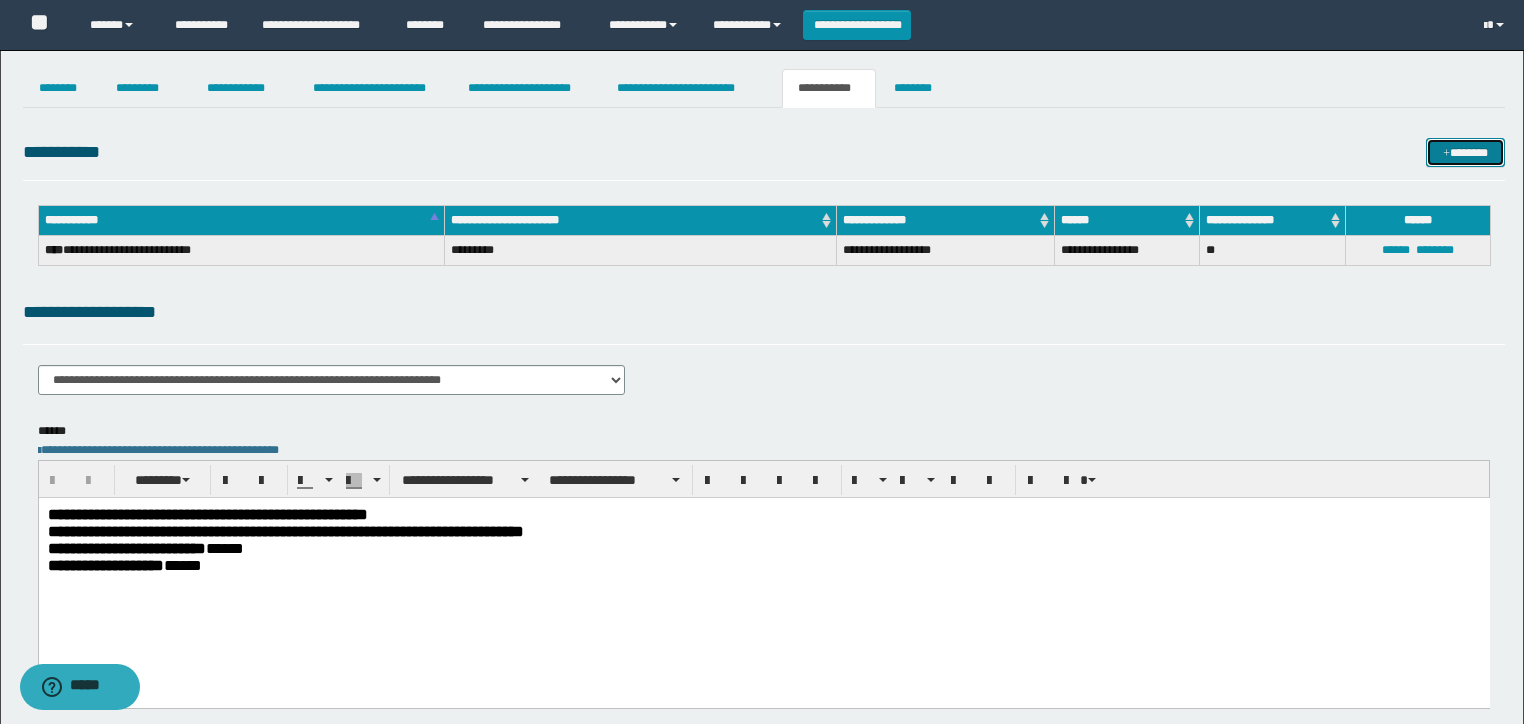 click on "*******" at bounding box center (1465, 153) 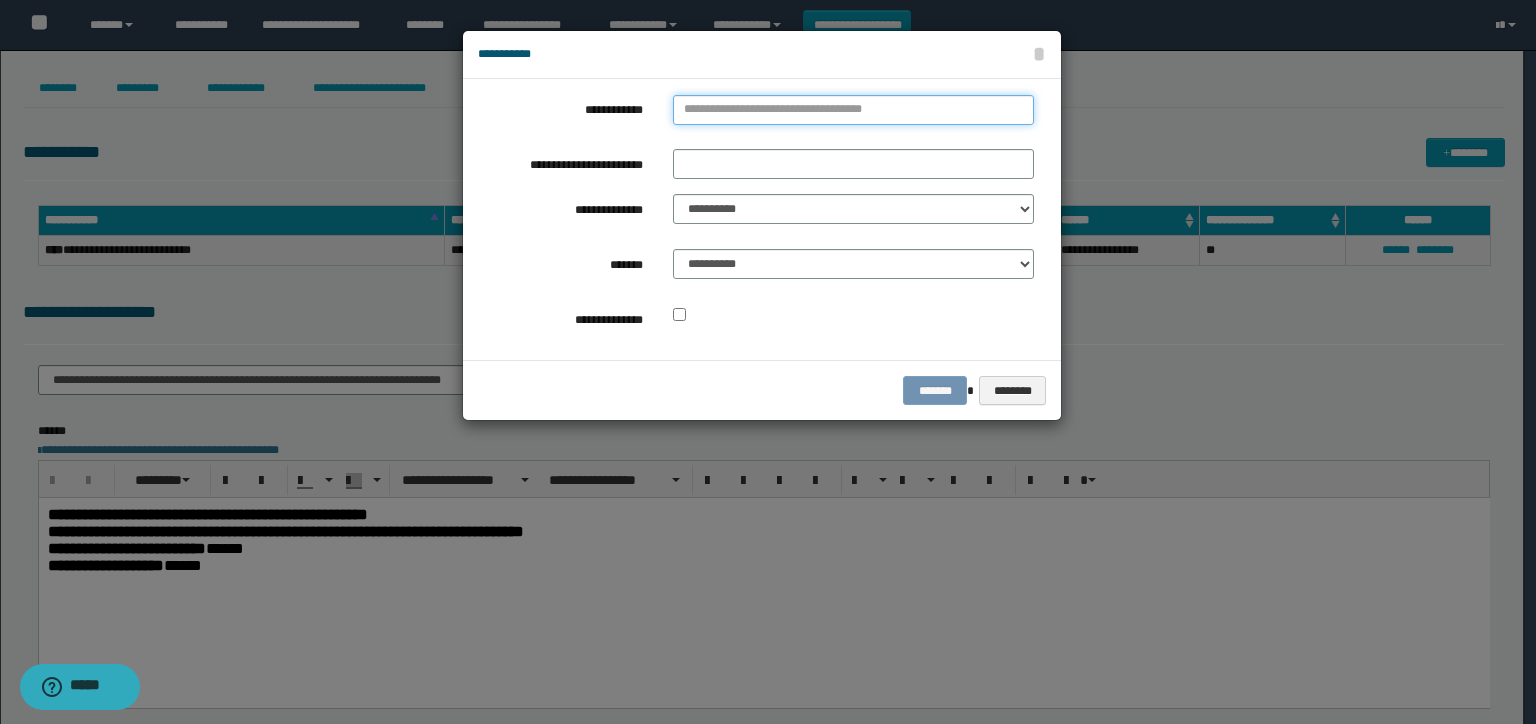 drag, startPoint x: 822, startPoint y: 103, endPoint x: 804, endPoint y: 113, distance: 20.59126 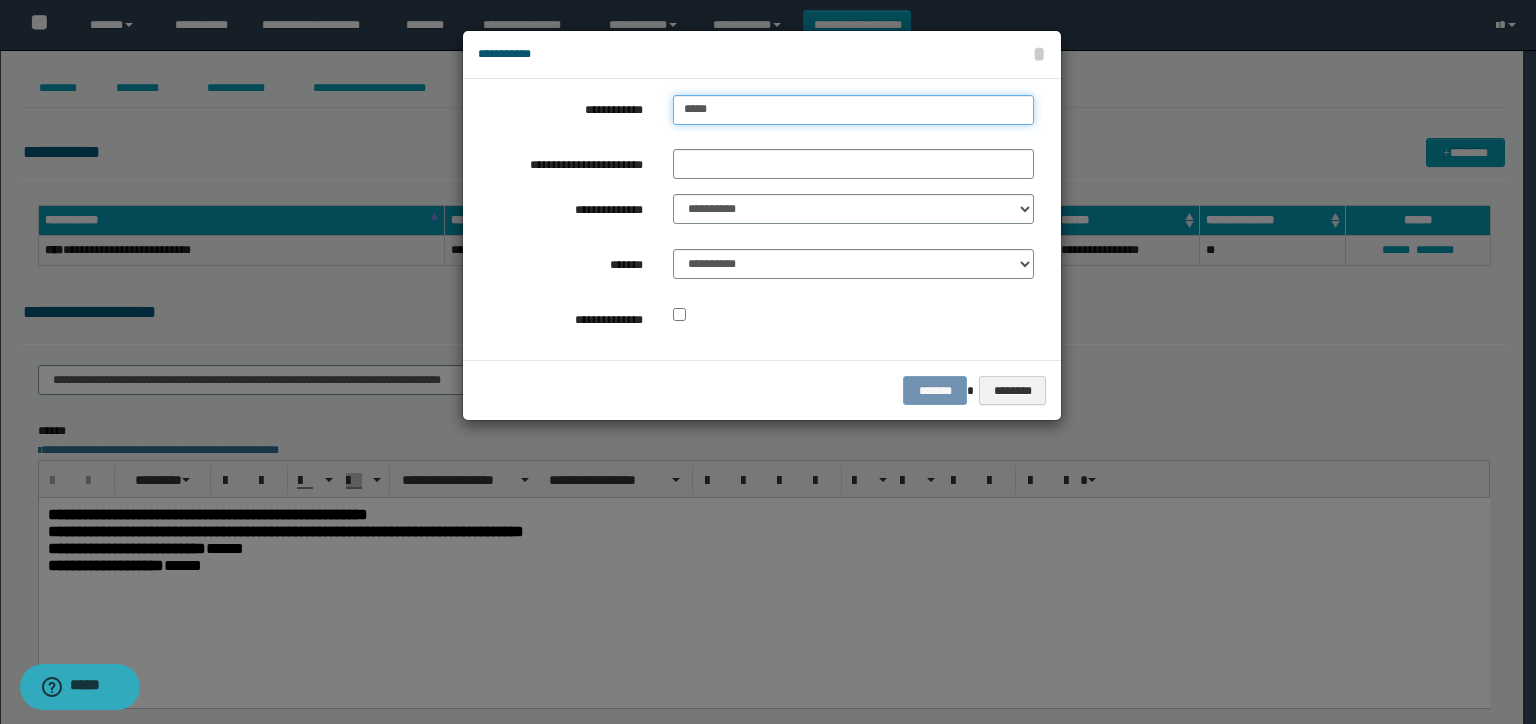 type on "*****" 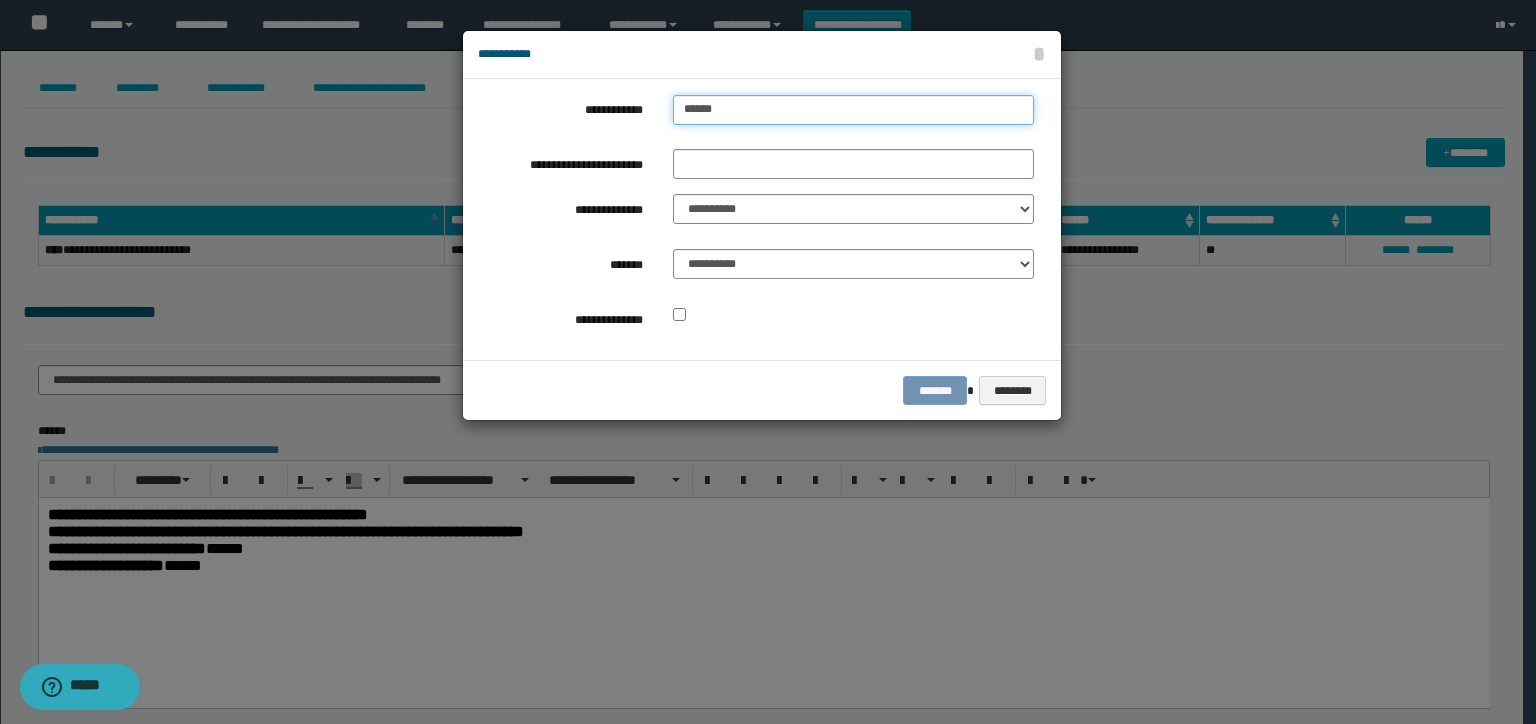 type on "*****" 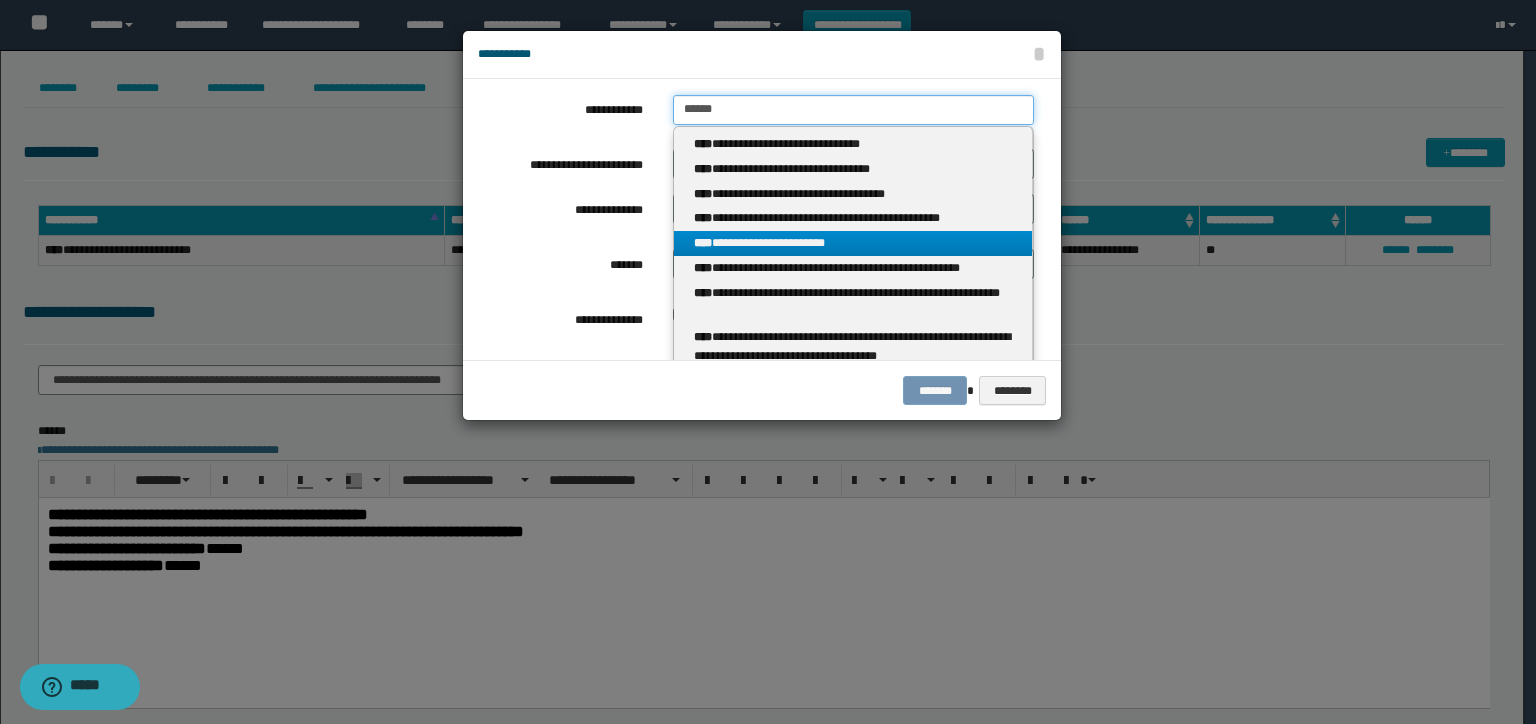 type on "*****" 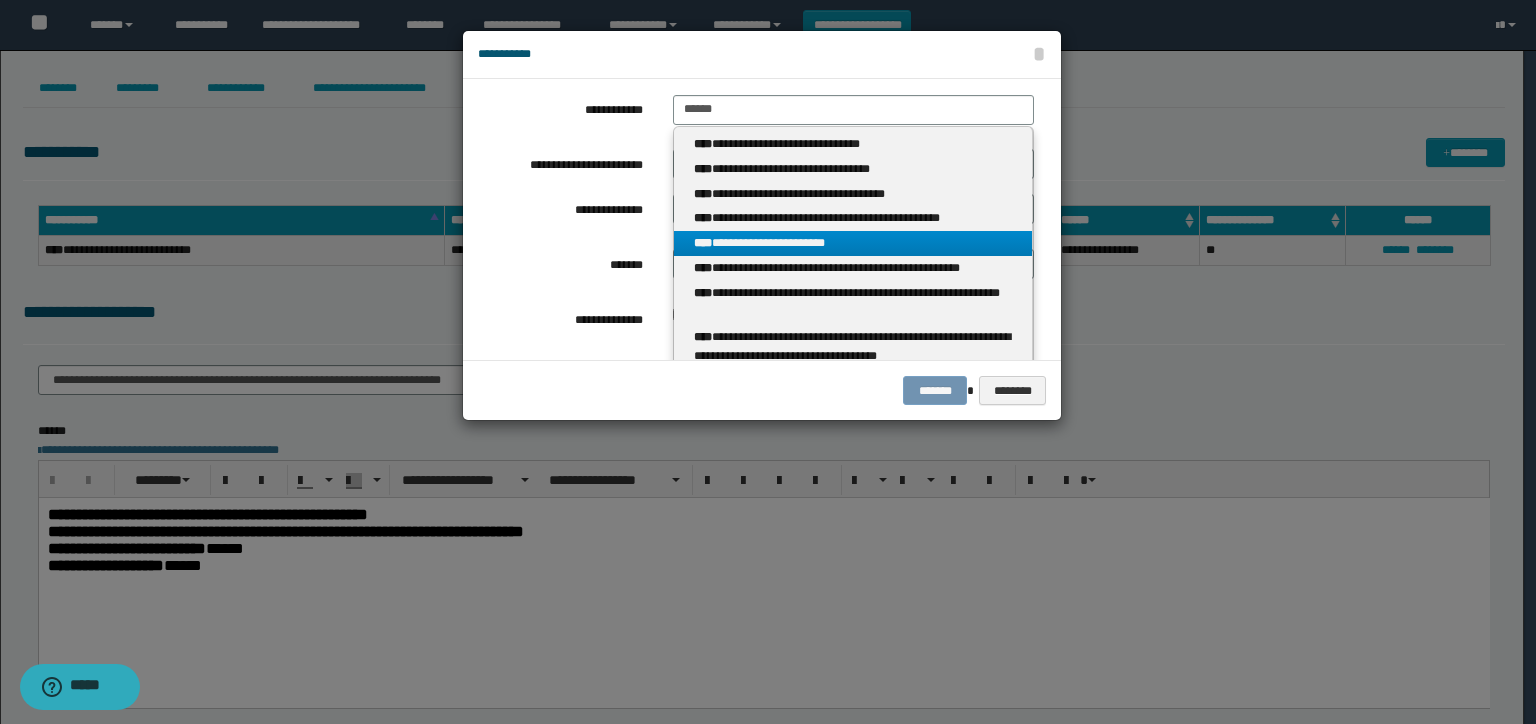 click on "**********" at bounding box center [853, 243] 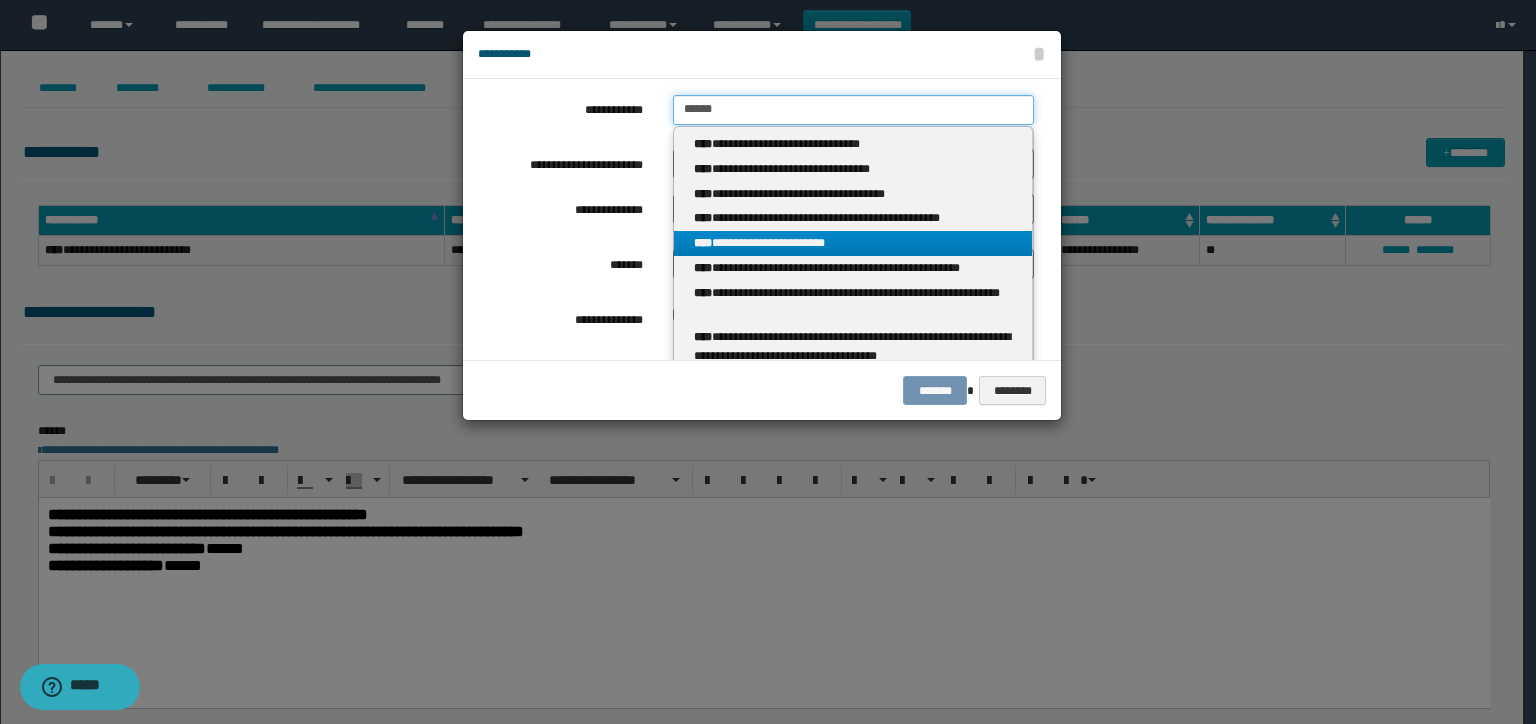 type 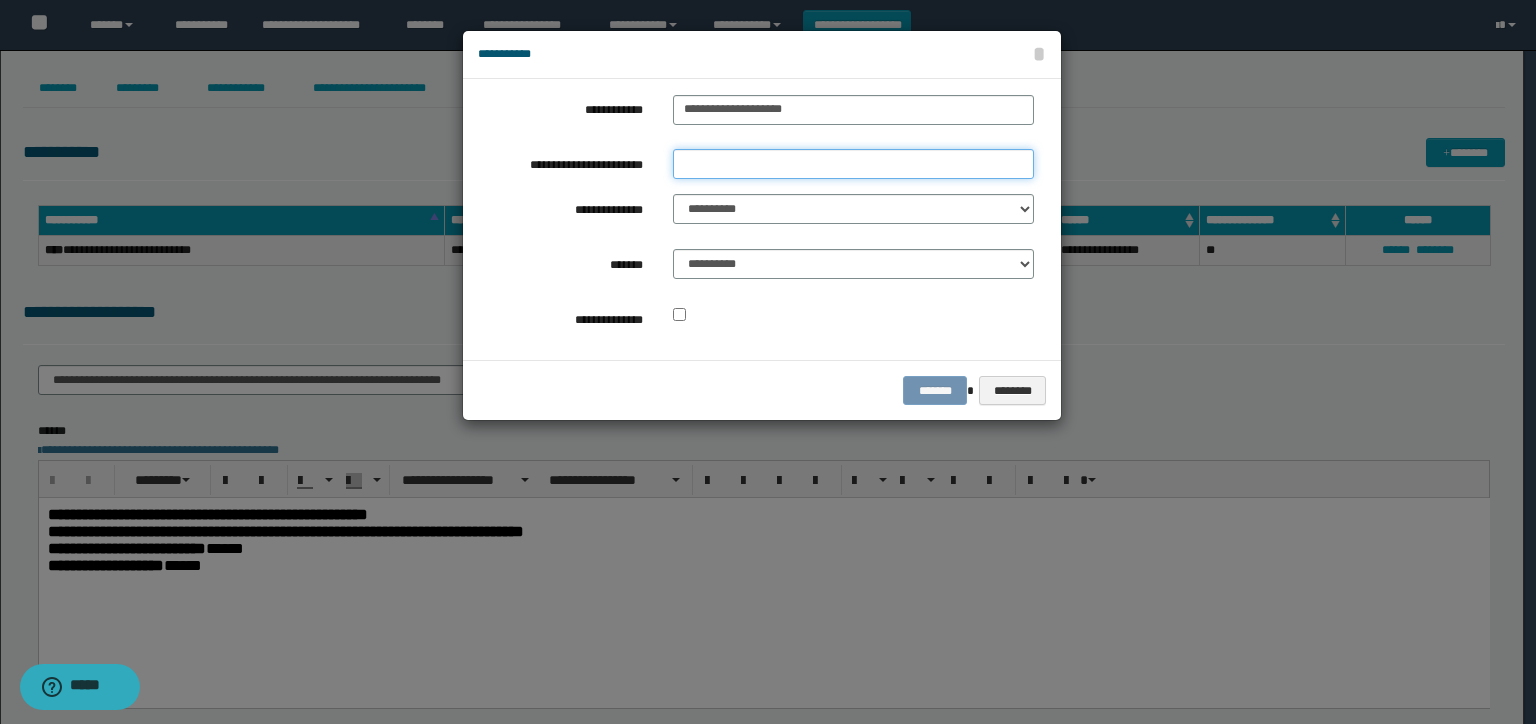 click on "**********" at bounding box center [853, 164] 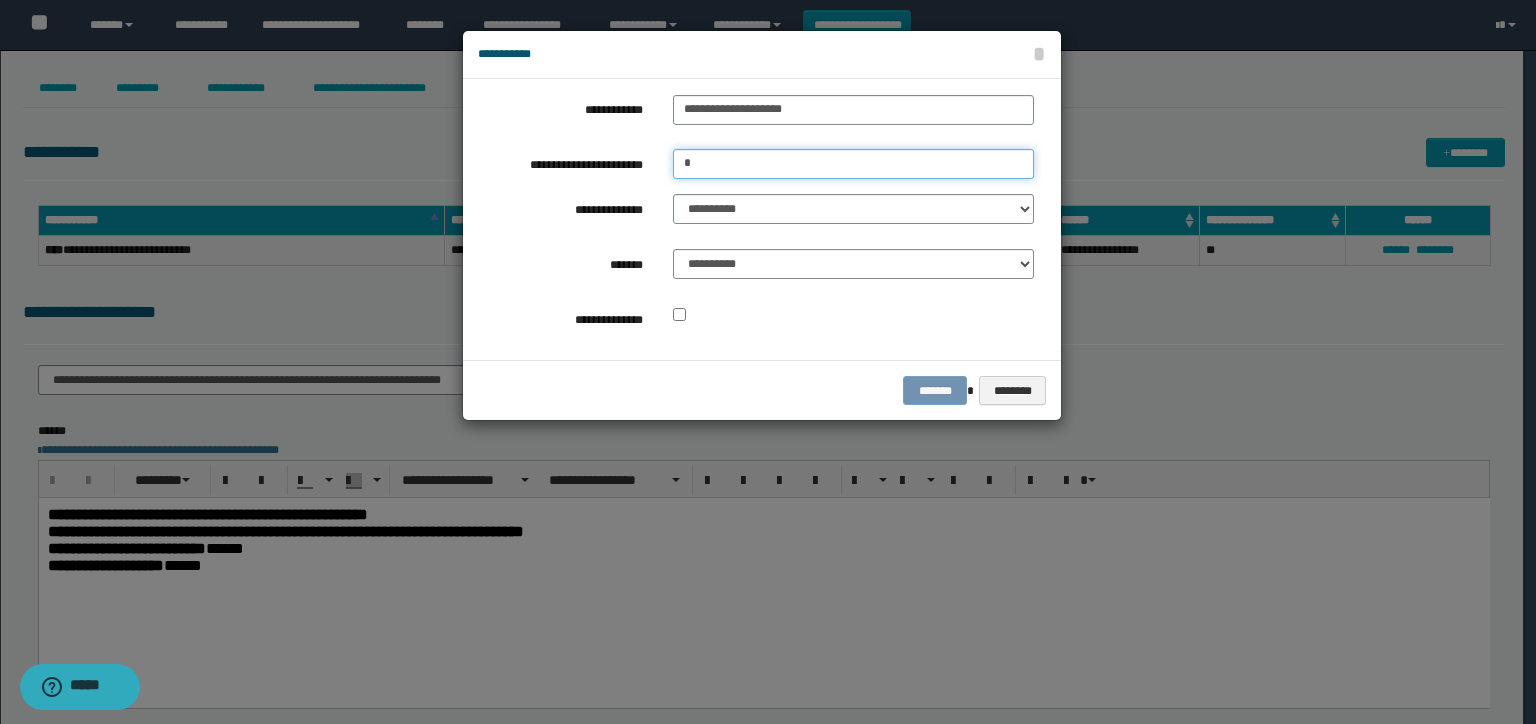 type on "**********" 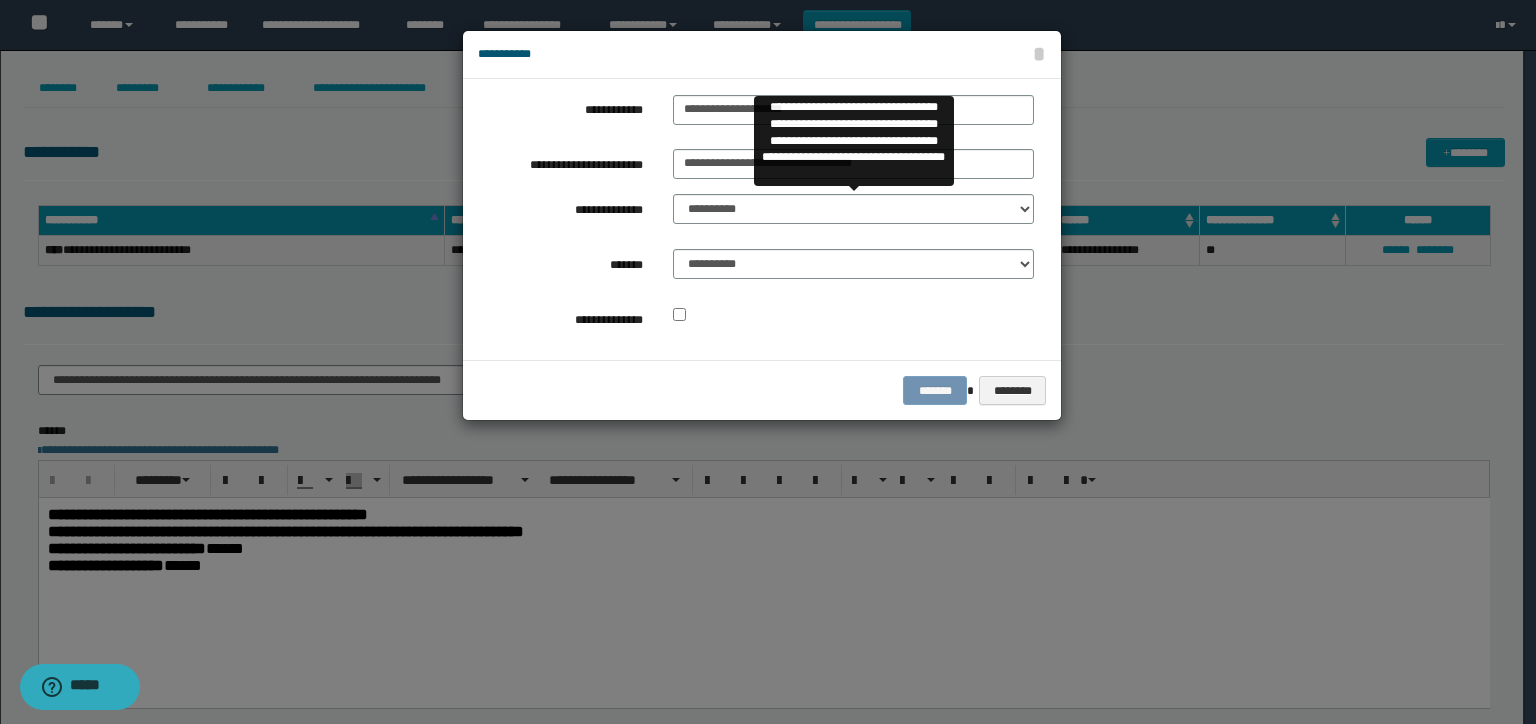 drag, startPoint x: 744, startPoint y: 227, endPoint x: 787, endPoint y: 259, distance: 53.600372 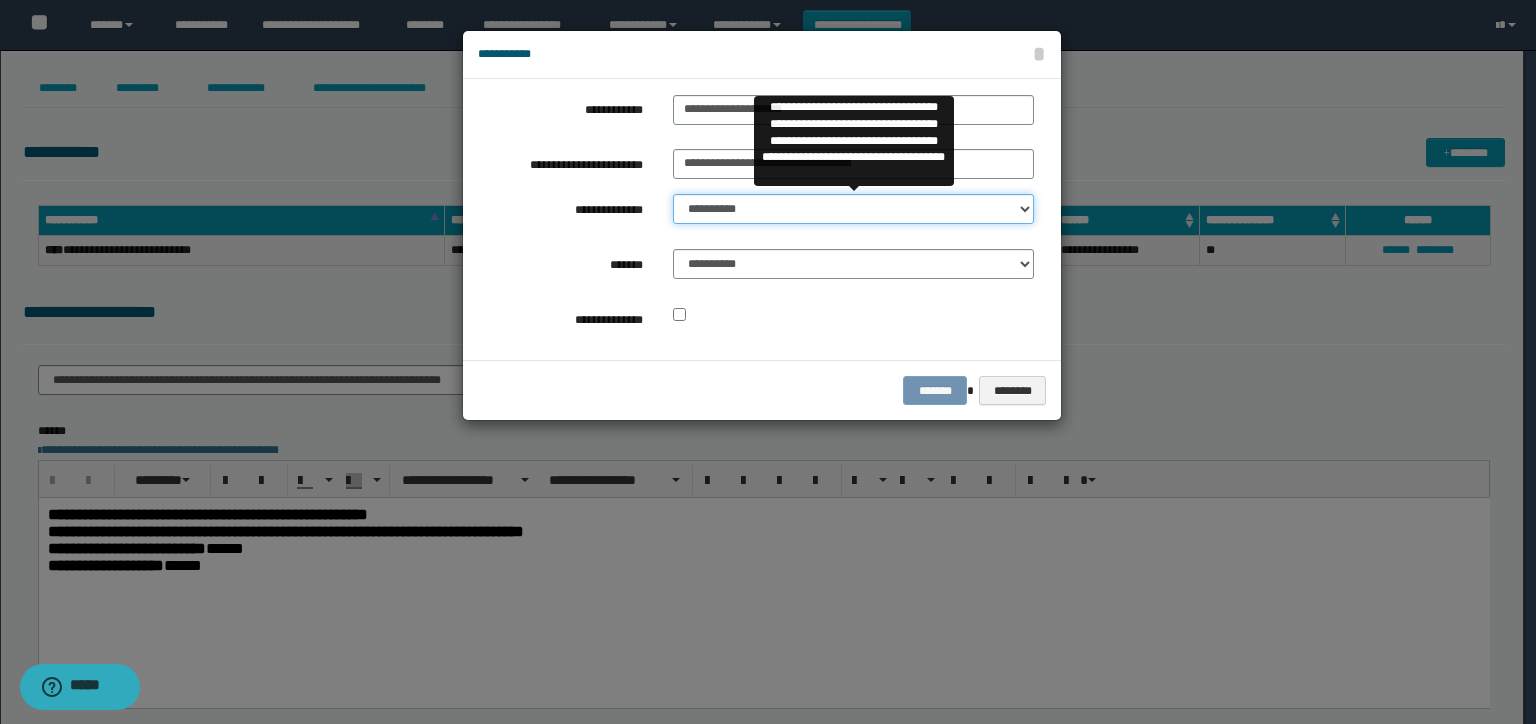 click on "**********" at bounding box center [853, 209] 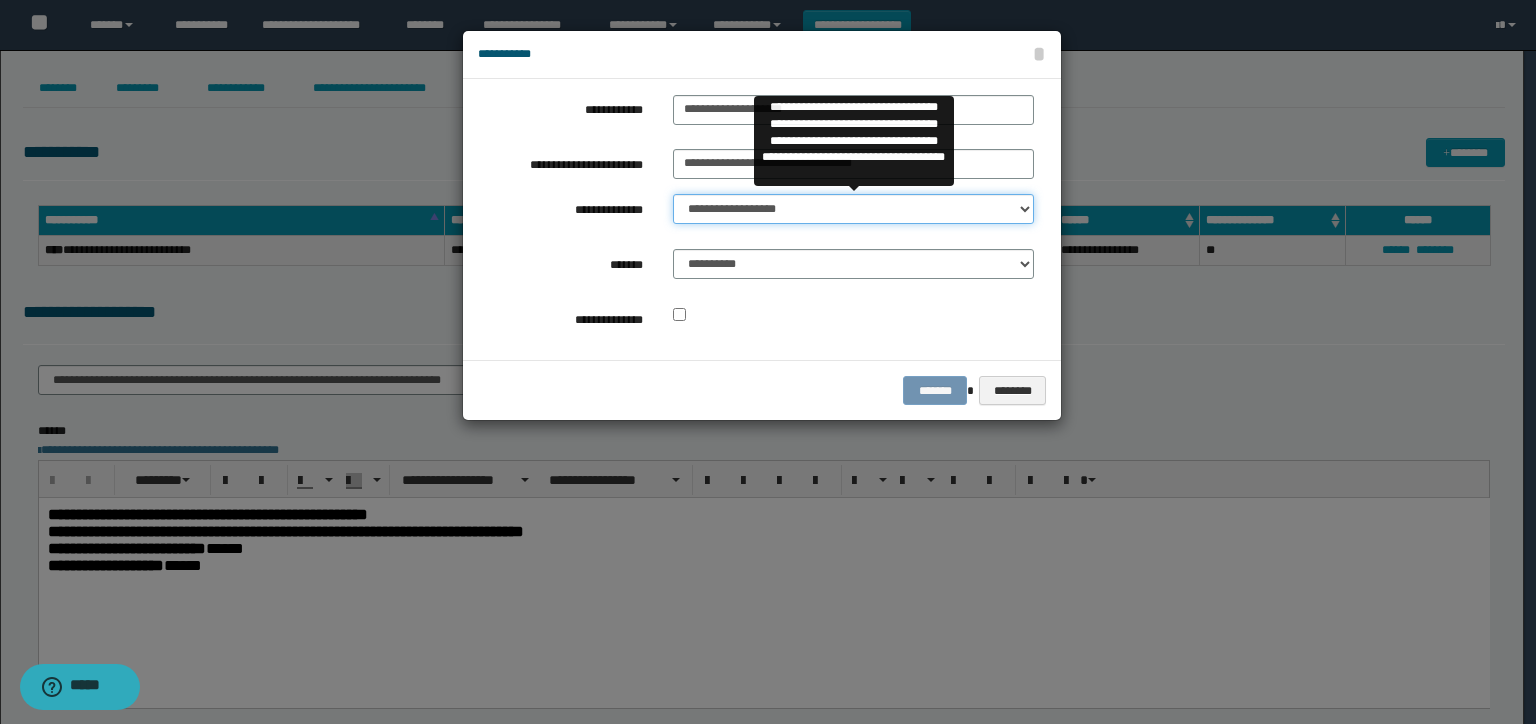 click on "**********" at bounding box center (853, 209) 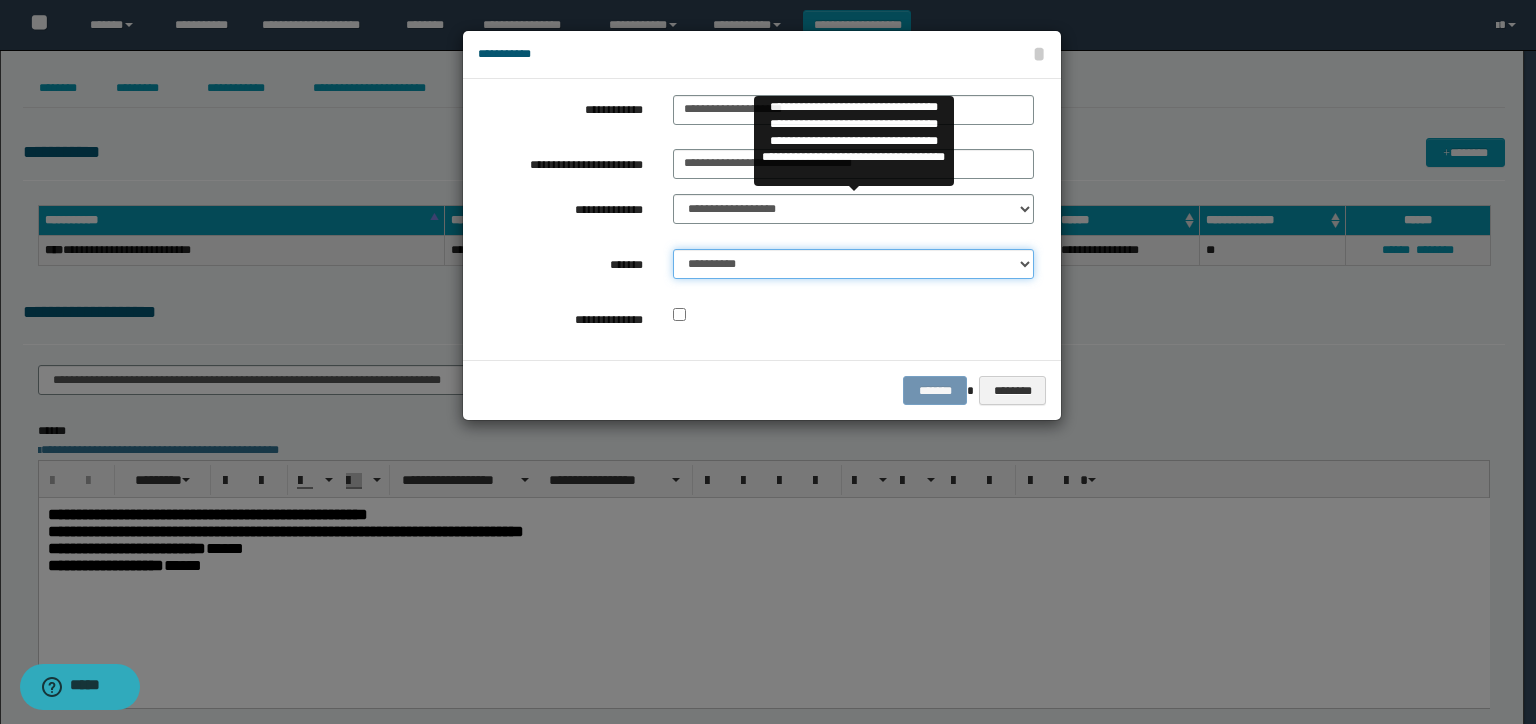 click on "**********" at bounding box center (853, 264) 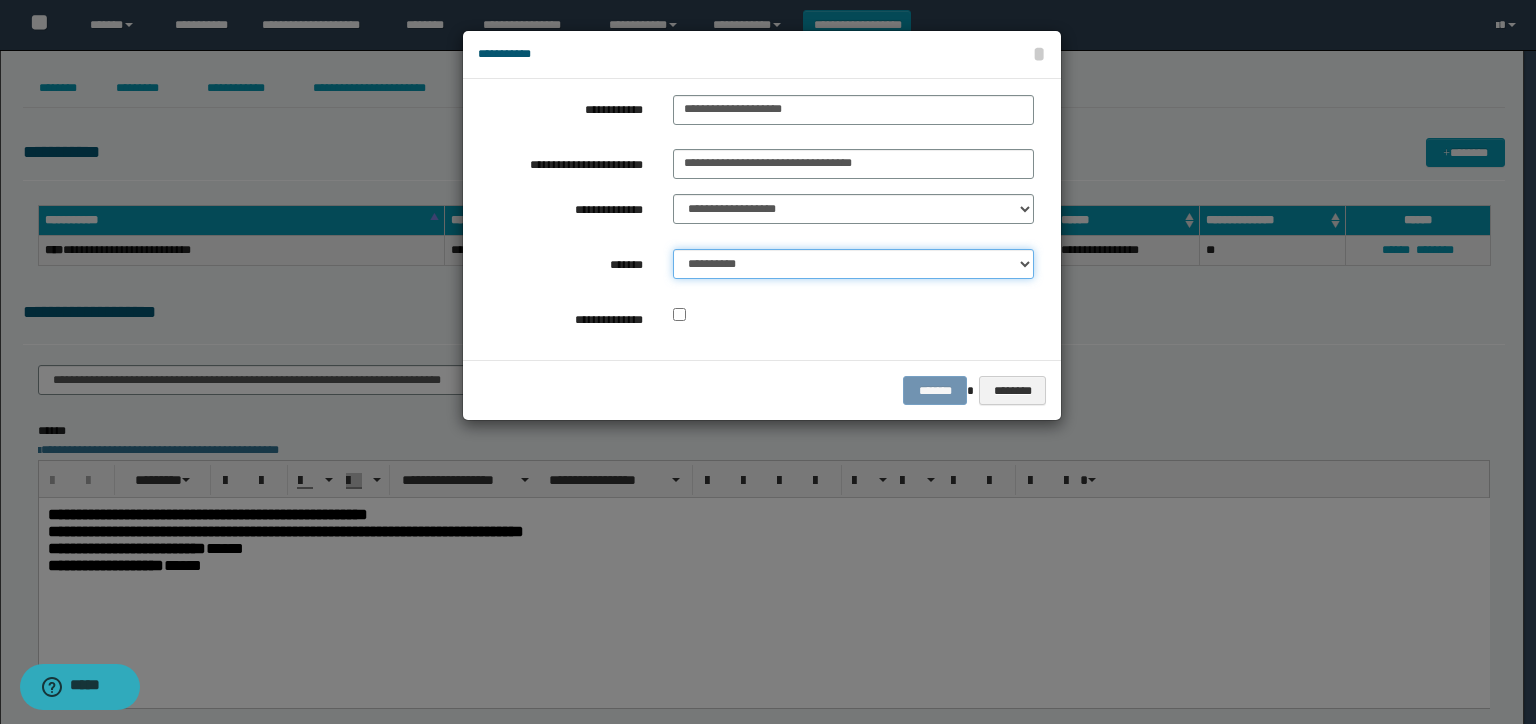 select on "*" 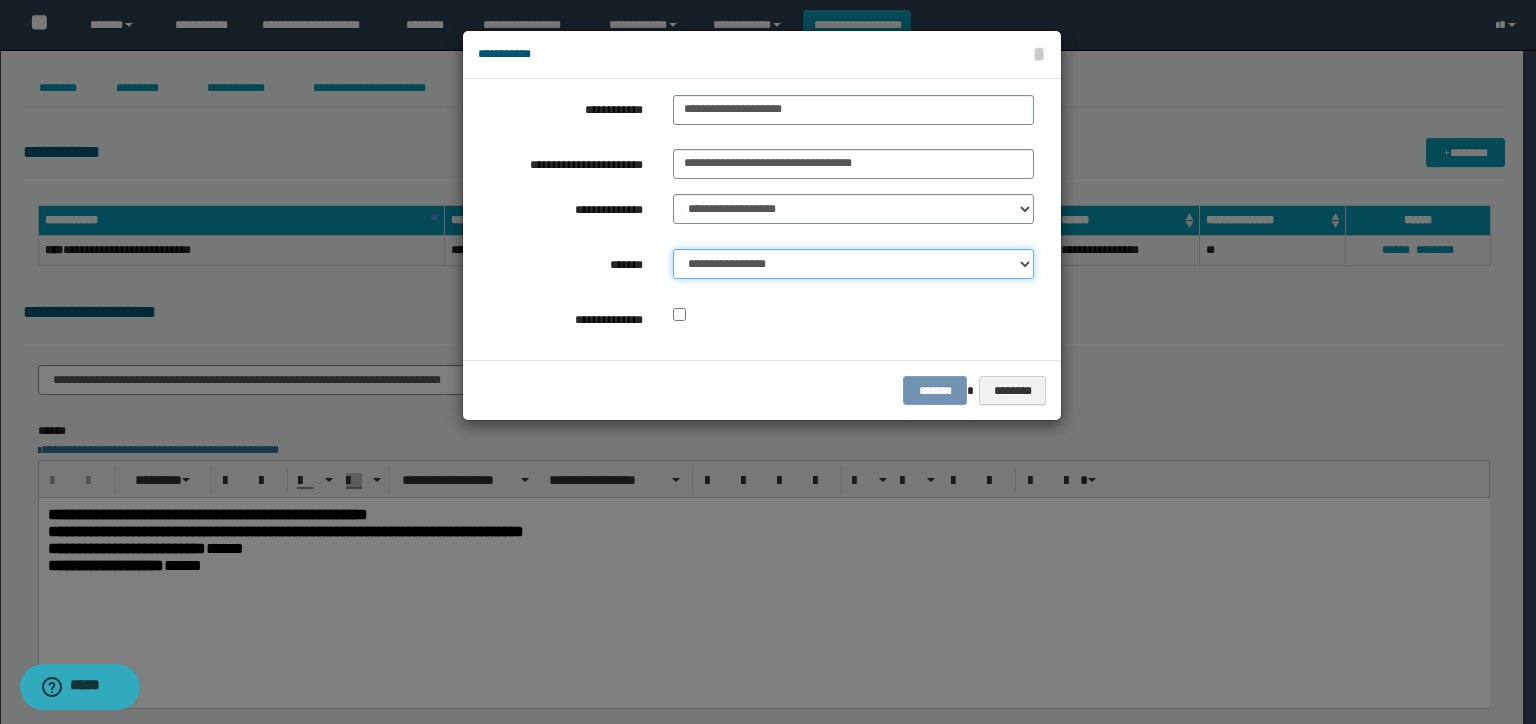 click on "**********" at bounding box center (853, 264) 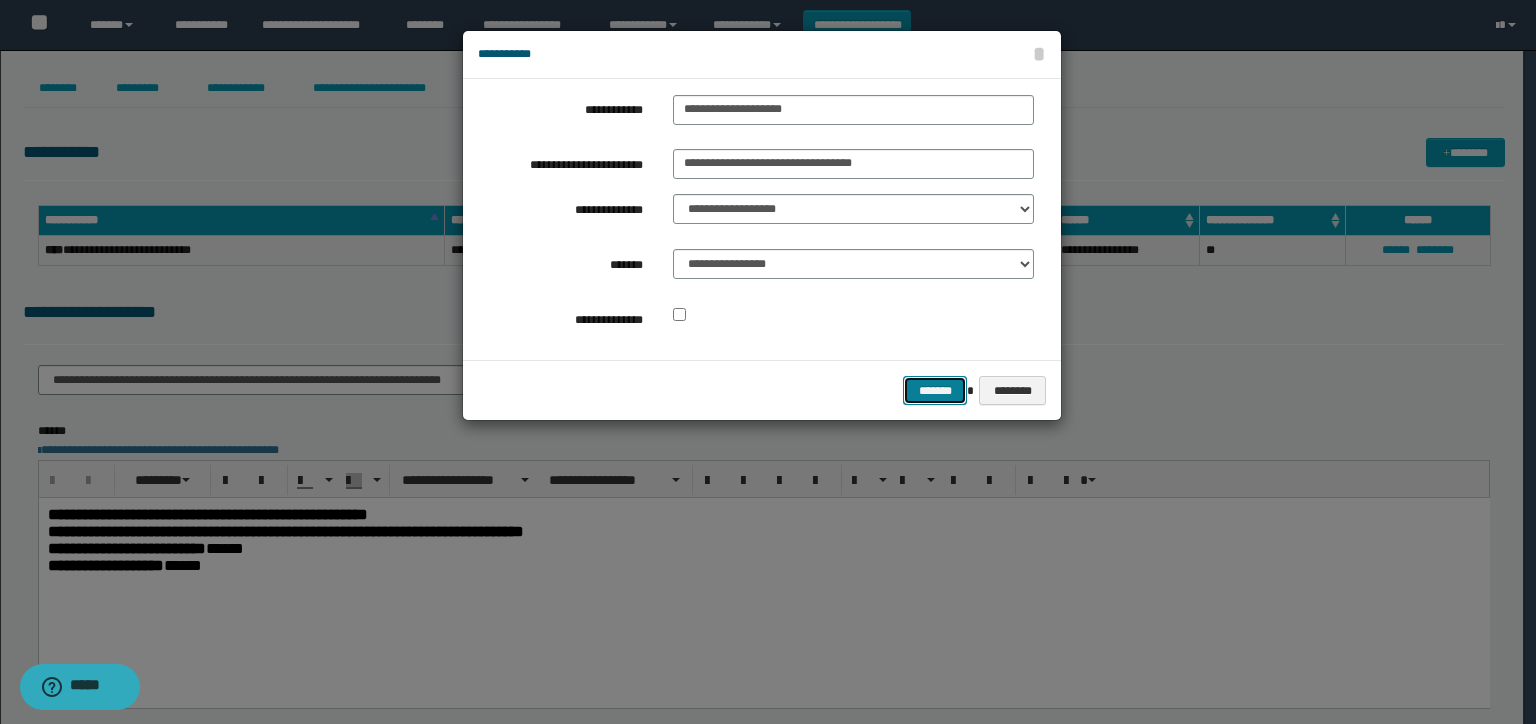 click on "*******" at bounding box center [935, 391] 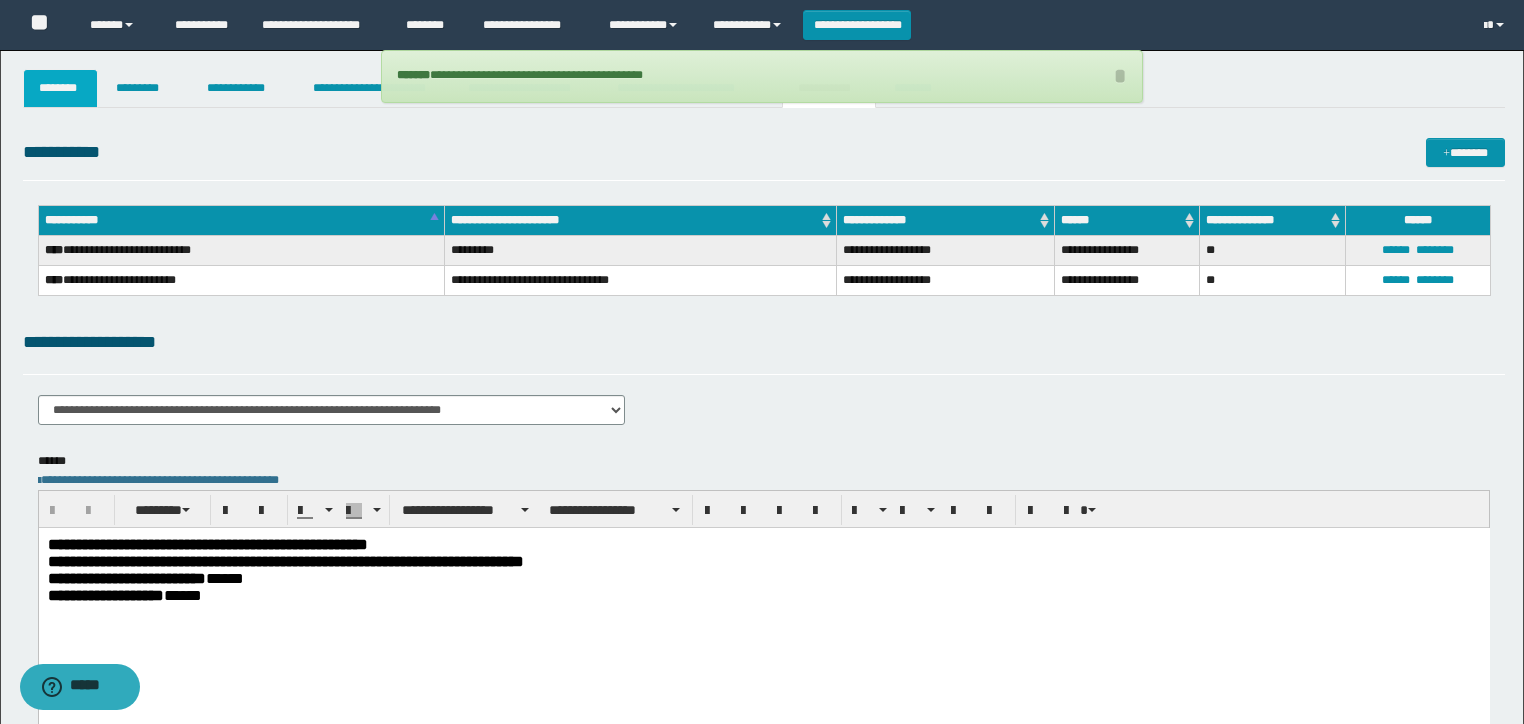 click on "********" at bounding box center (61, 88) 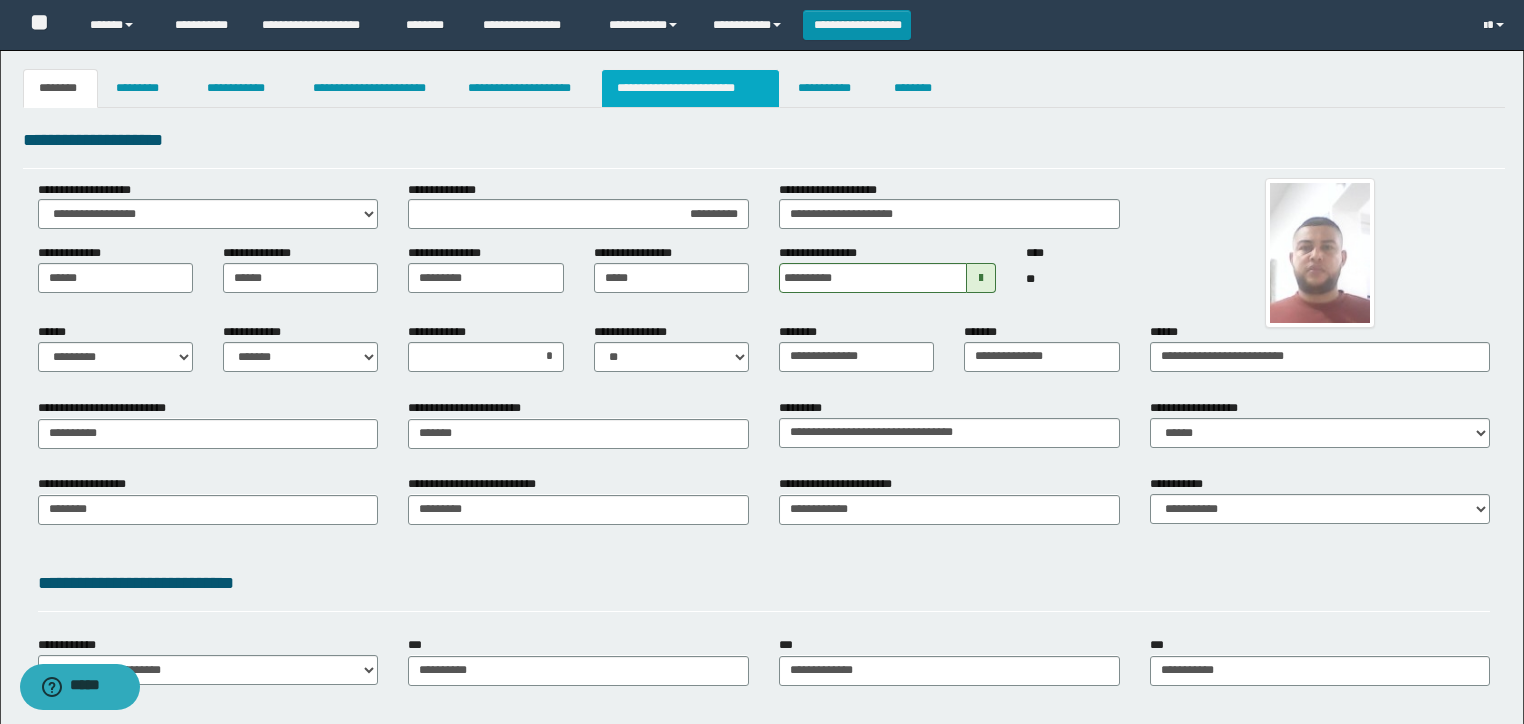 click on "**********" at bounding box center [690, 88] 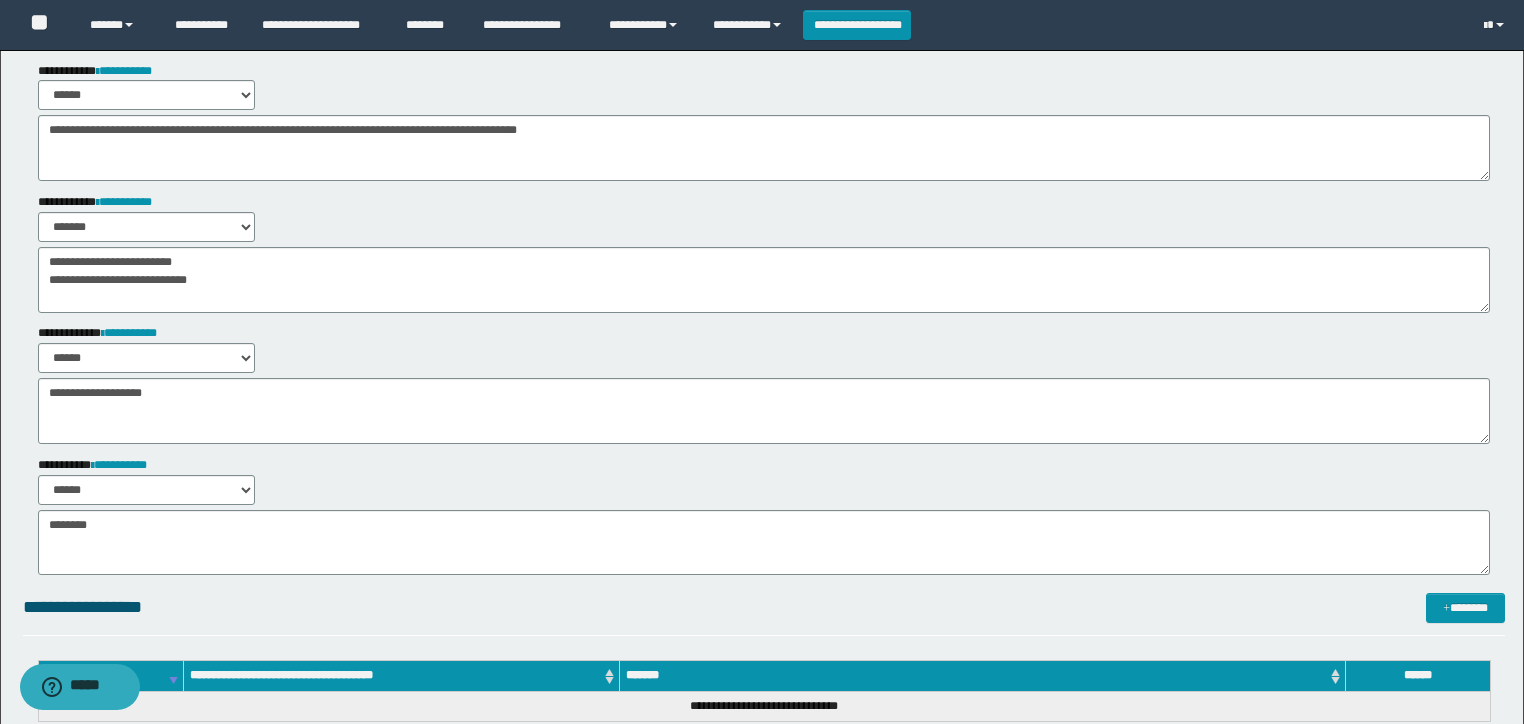scroll, scrollTop: 0, scrollLeft: 0, axis: both 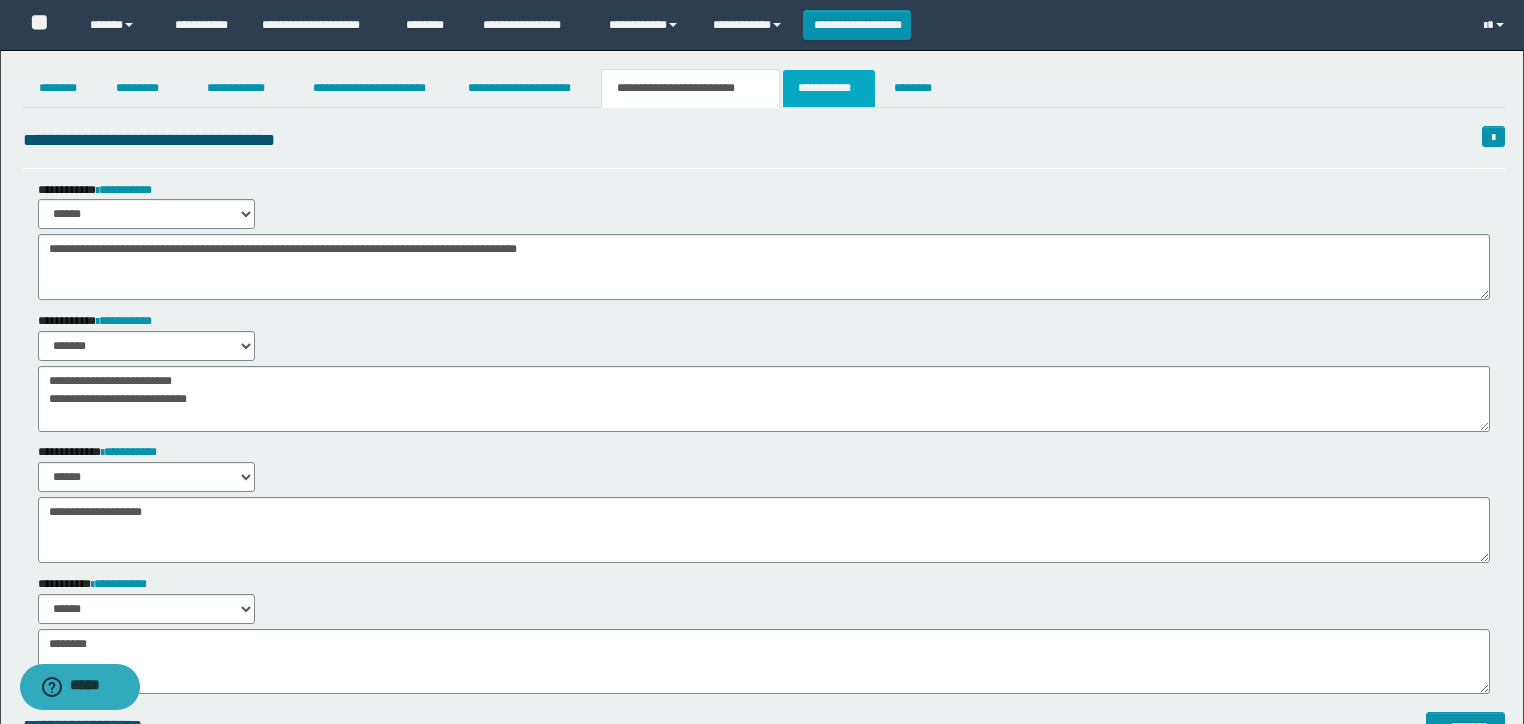 click on "**********" at bounding box center [829, 88] 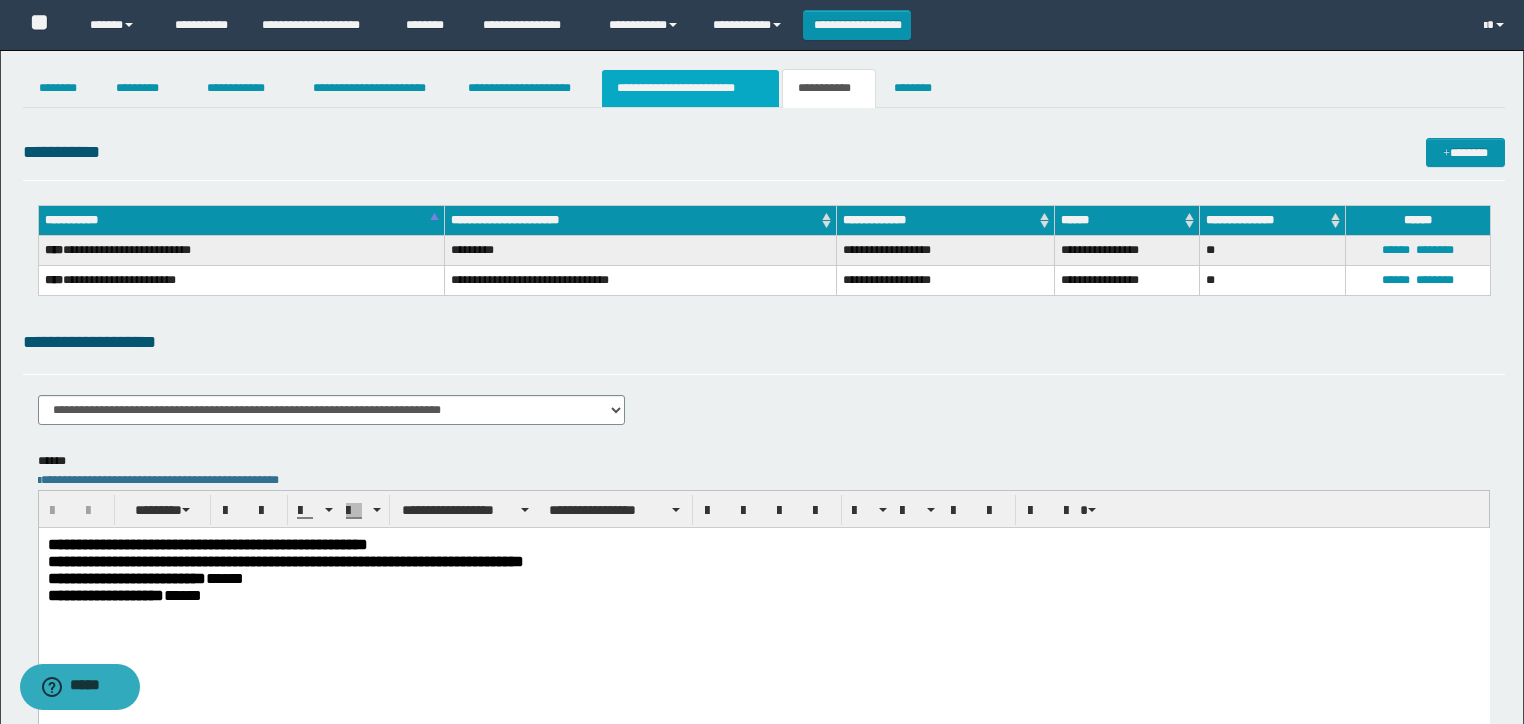 click on "**********" at bounding box center (690, 88) 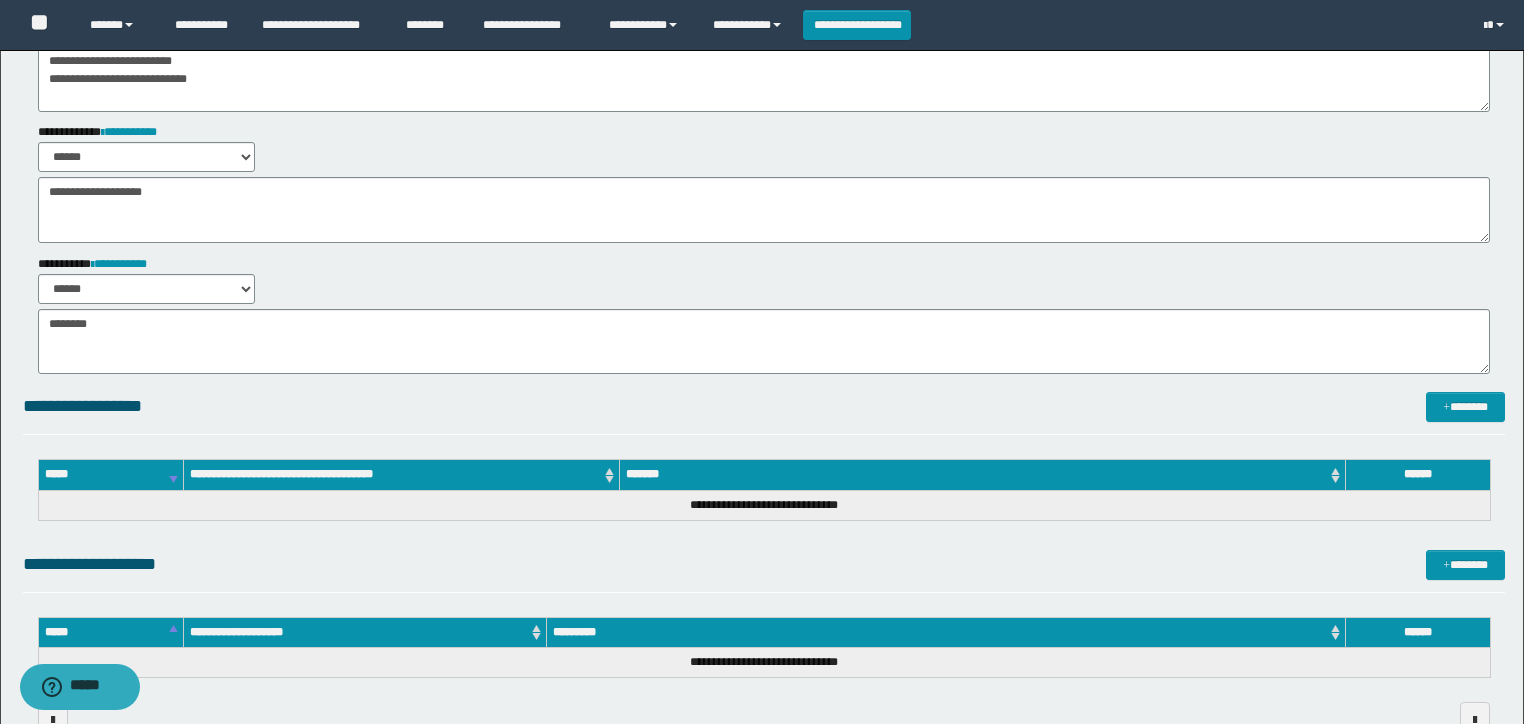 scroll, scrollTop: 0, scrollLeft: 0, axis: both 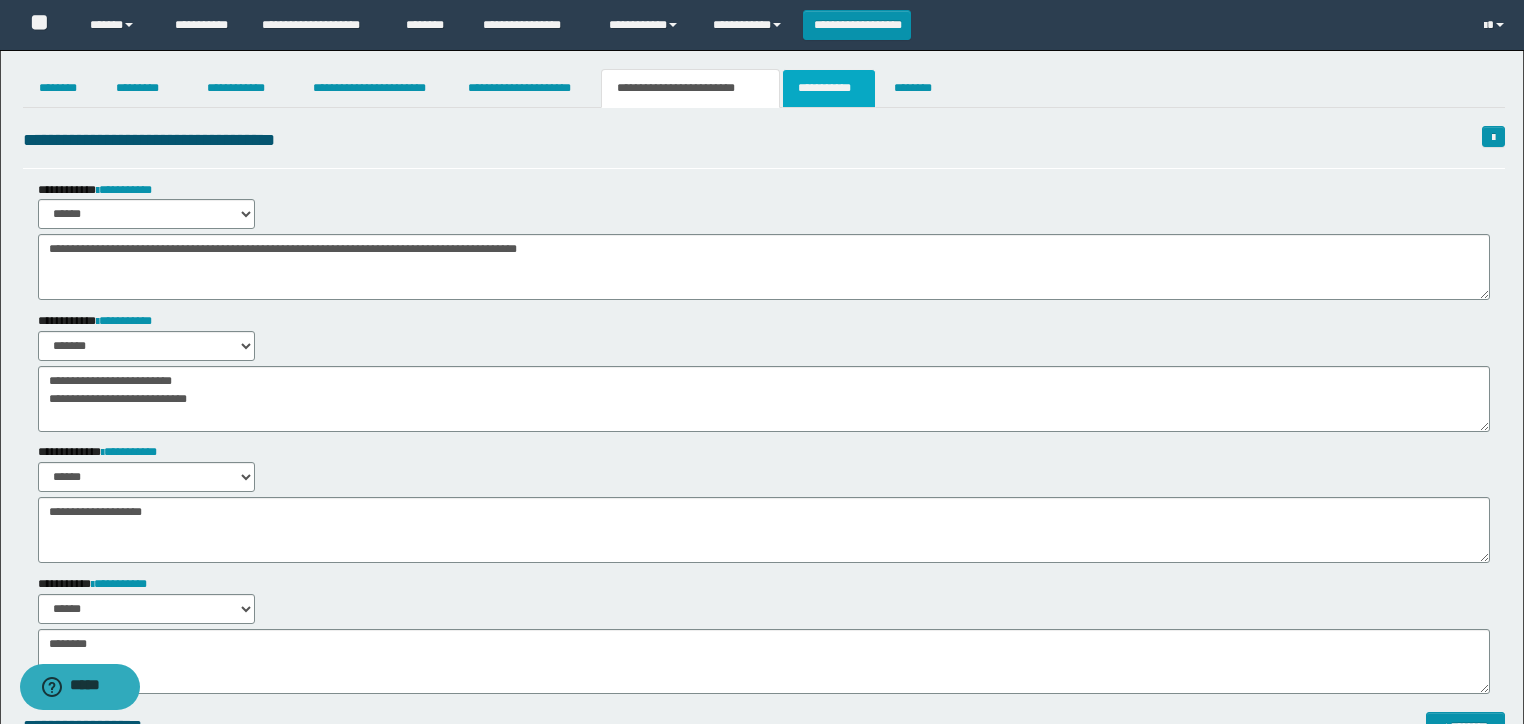 click on "**********" at bounding box center (829, 88) 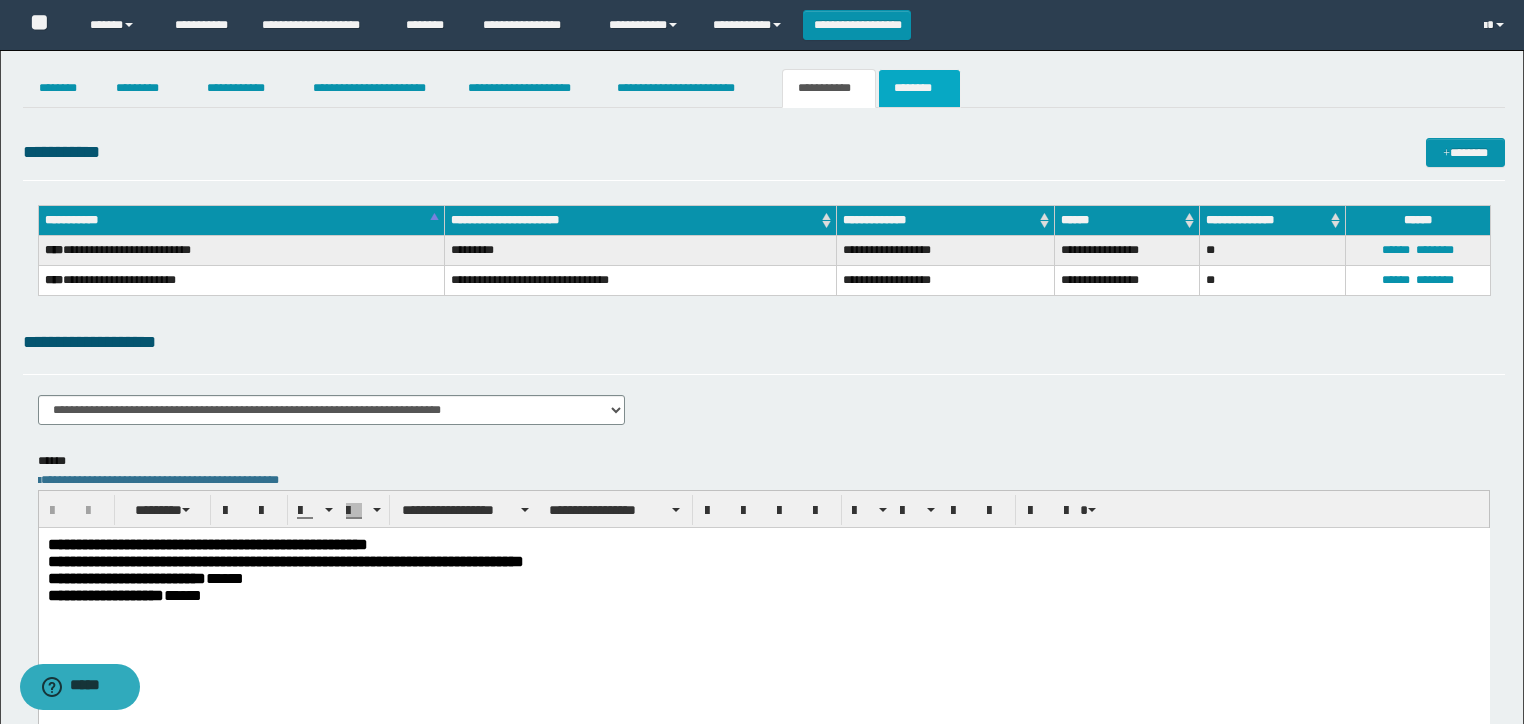 click on "********" at bounding box center (919, 88) 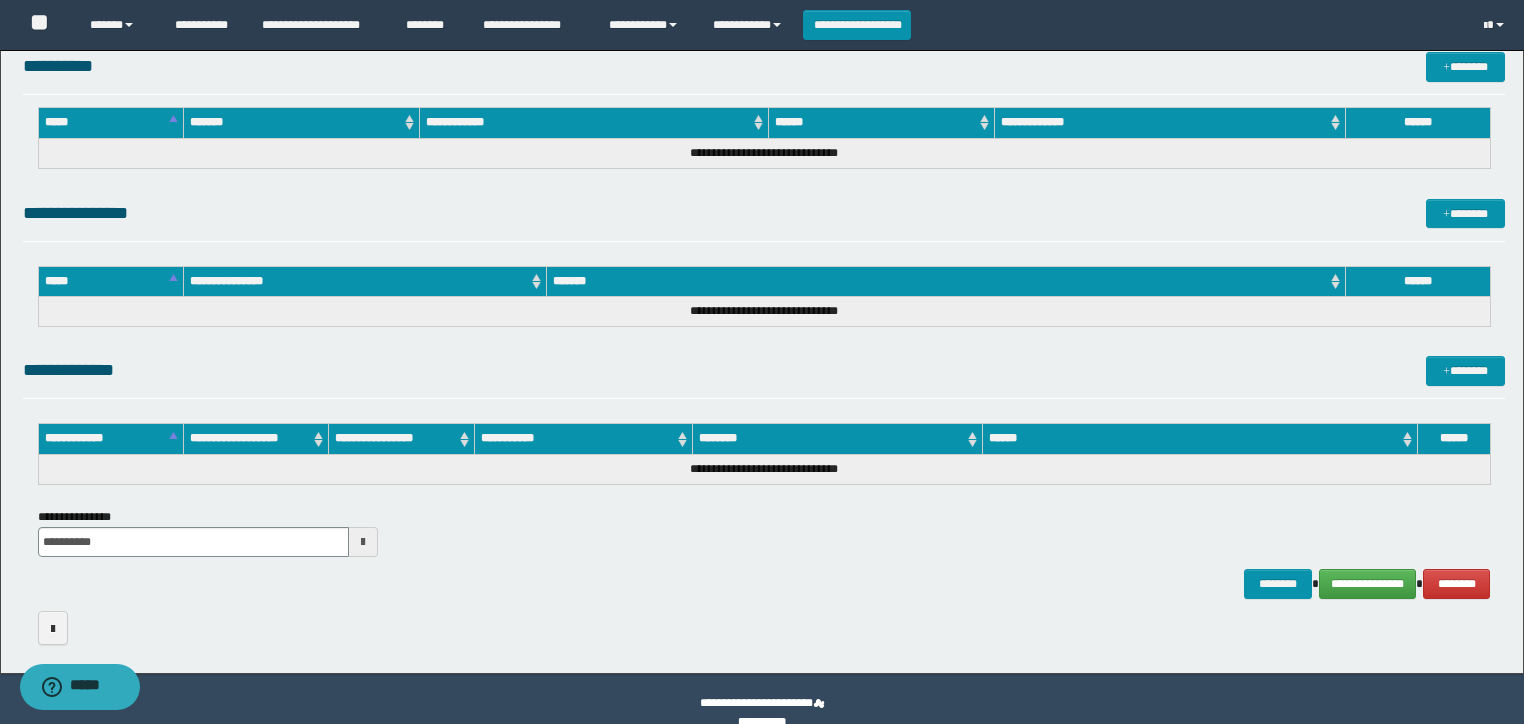 scroll, scrollTop: 1035, scrollLeft: 0, axis: vertical 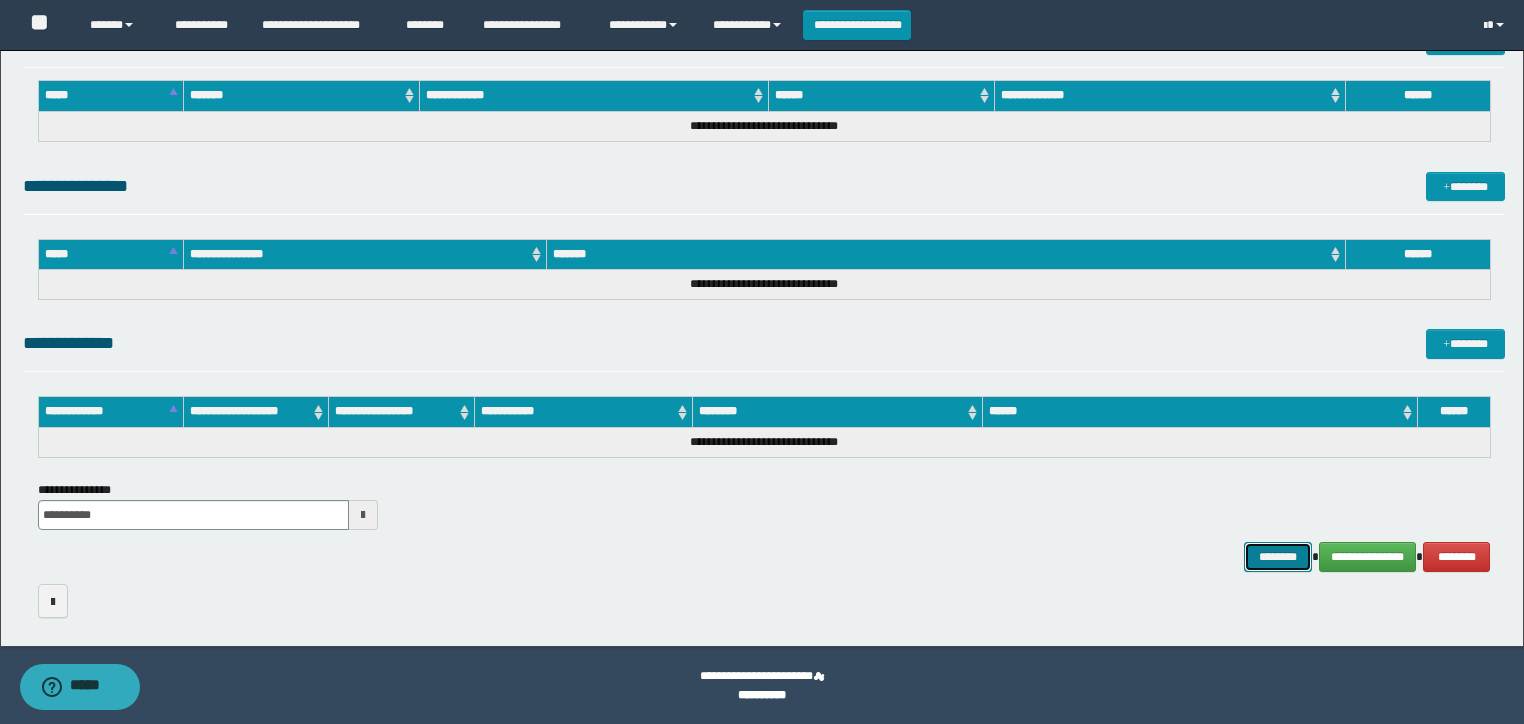 click on "********" at bounding box center (1277, 557) 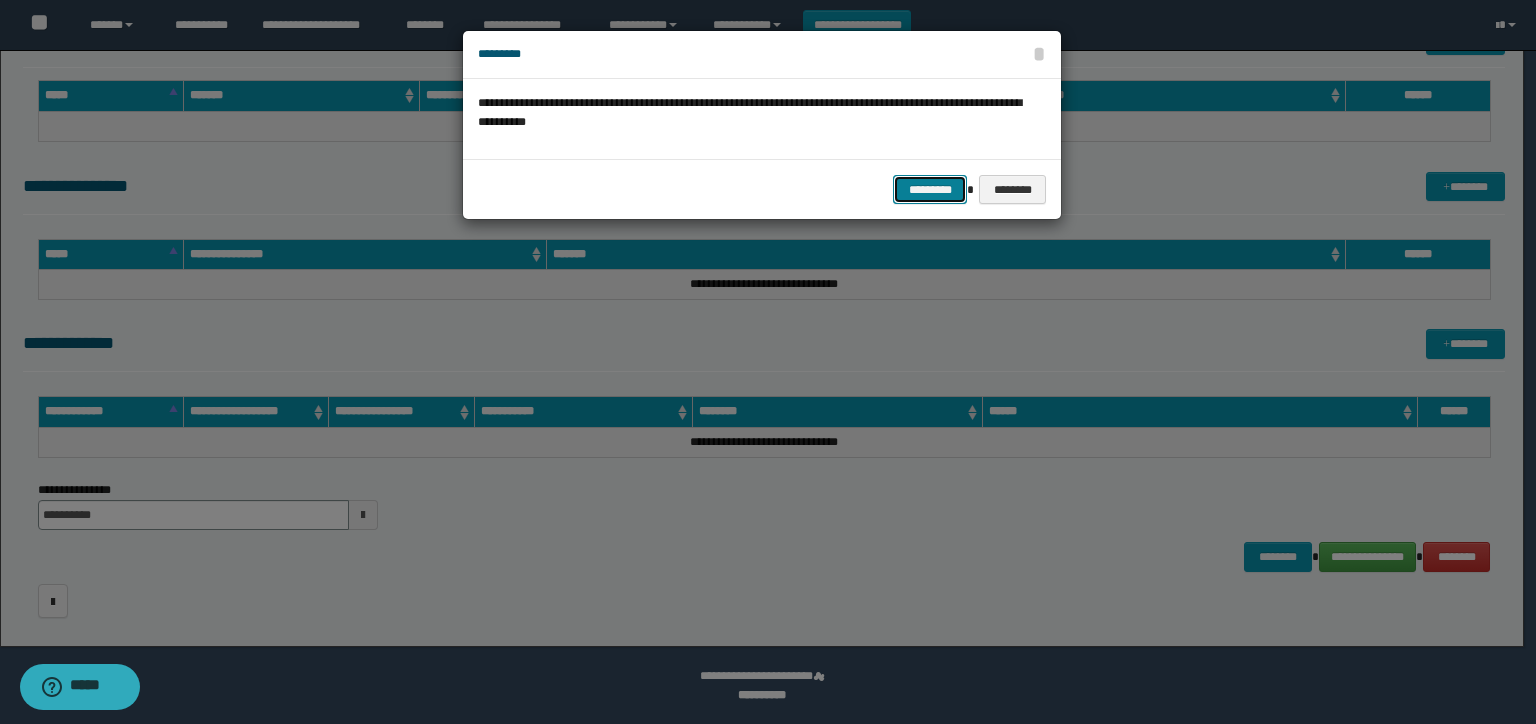 click on "*********" at bounding box center [930, 190] 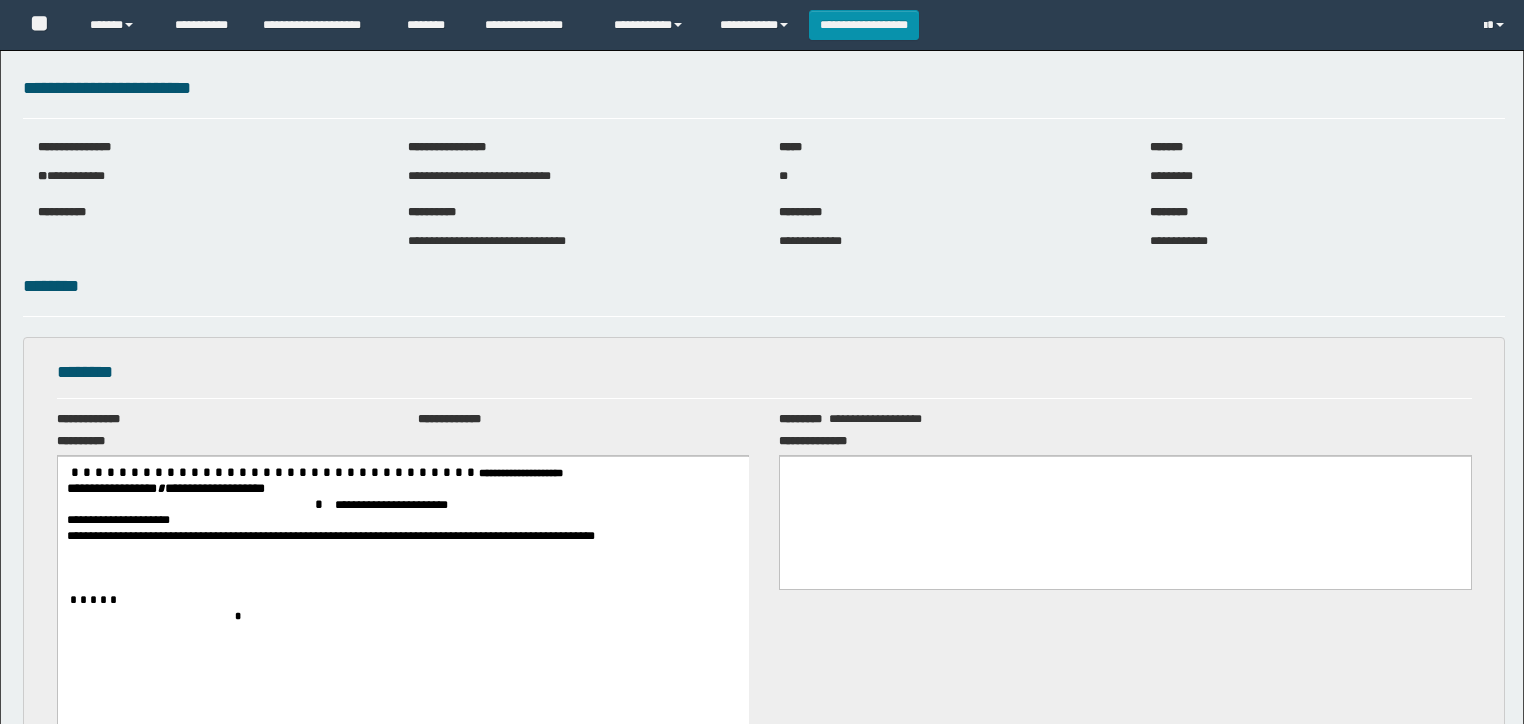 scroll, scrollTop: 0, scrollLeft: 0, axis: both 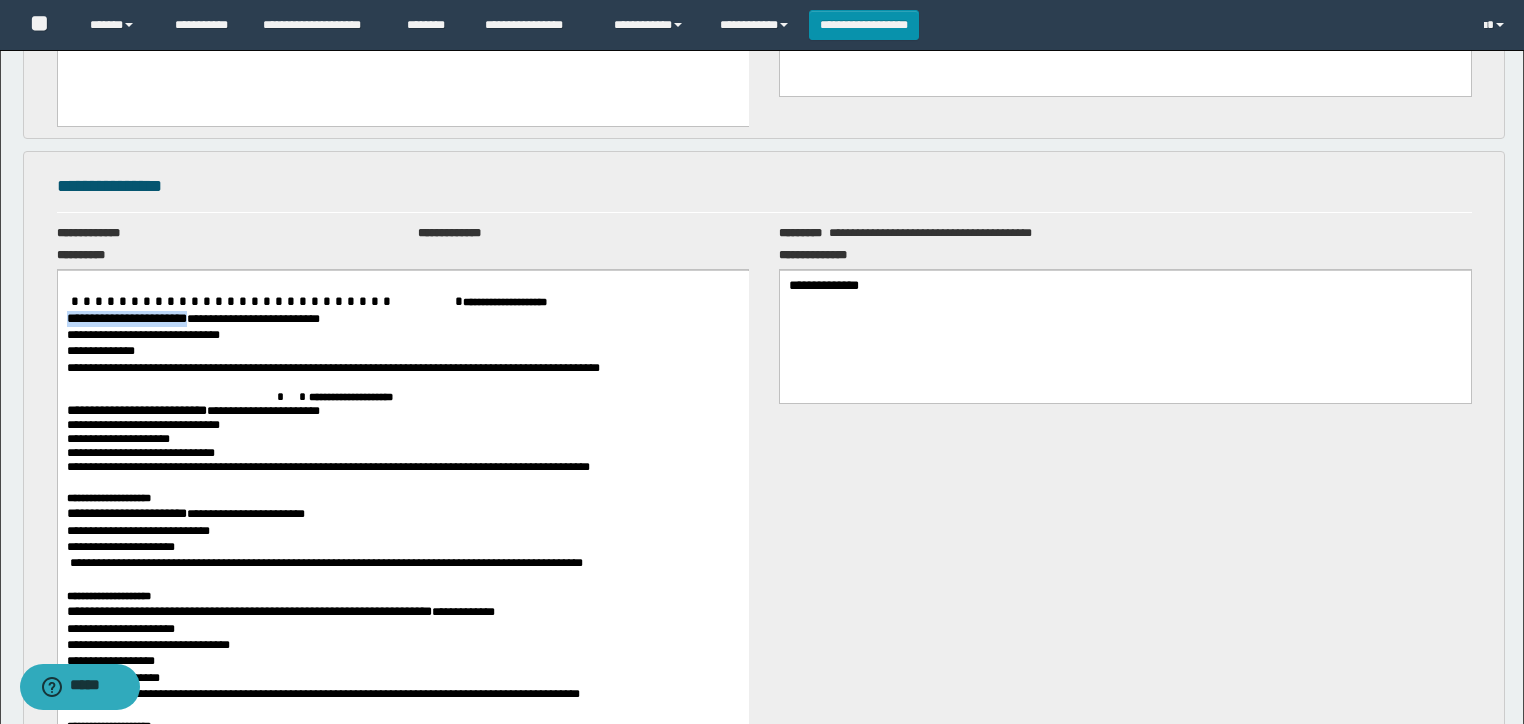 drag, startPoint x: 236, startPoint y: 318, endPoint x: 50, endPoint y: 322, distance: 186.043 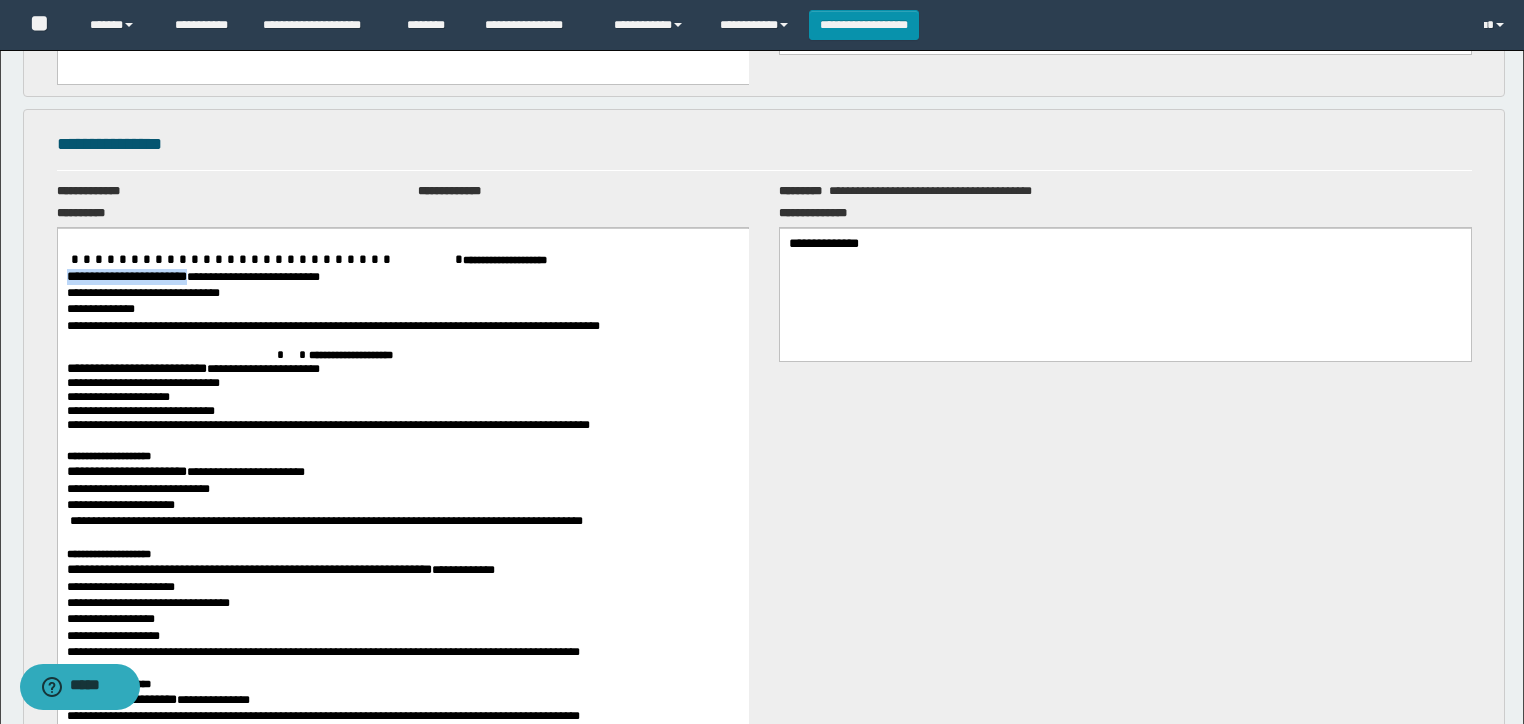scroll, scrollTop: 2080, scrollLeft: 0, axis: vertical 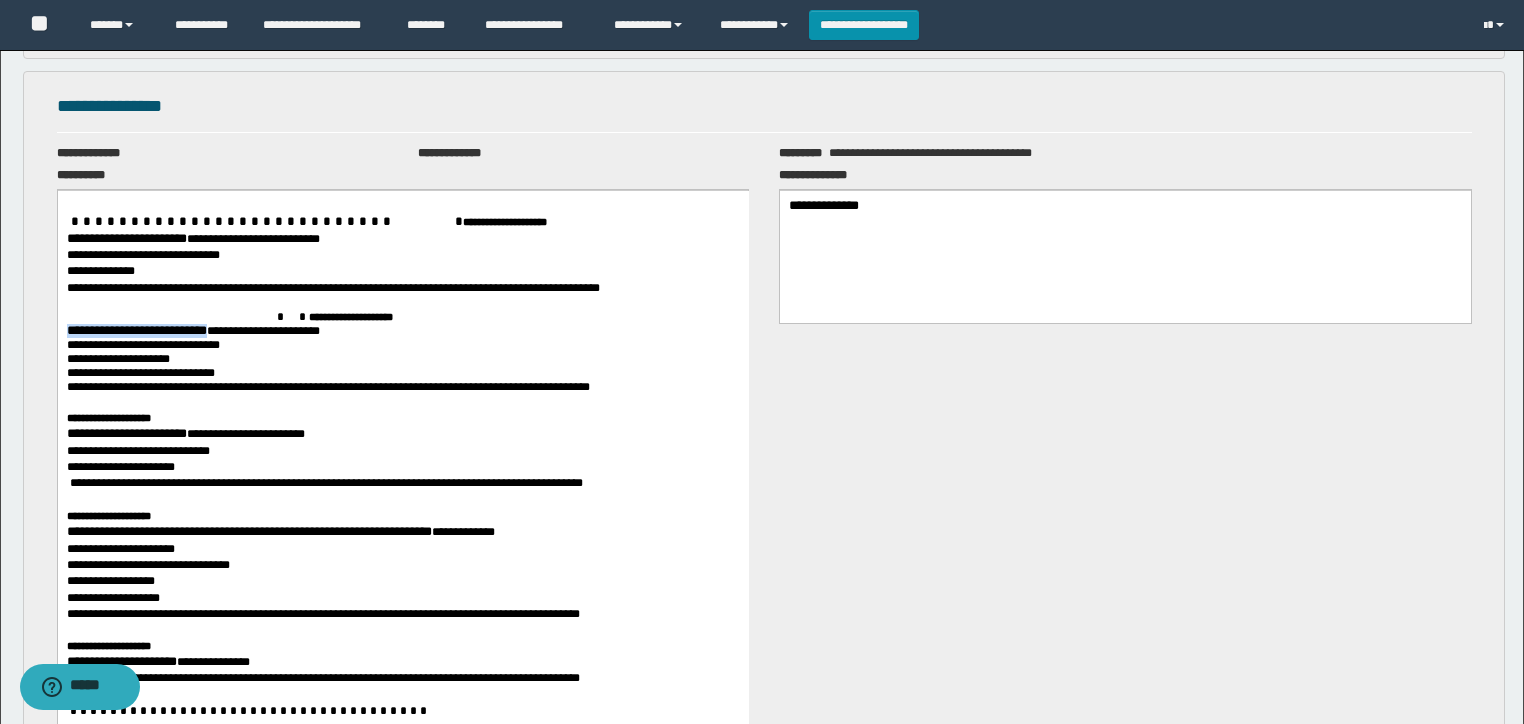 drag, startPoint x: 207, startPoint y: 339, endPoint x: 0, endPoint y: 335, distance: 207.03865 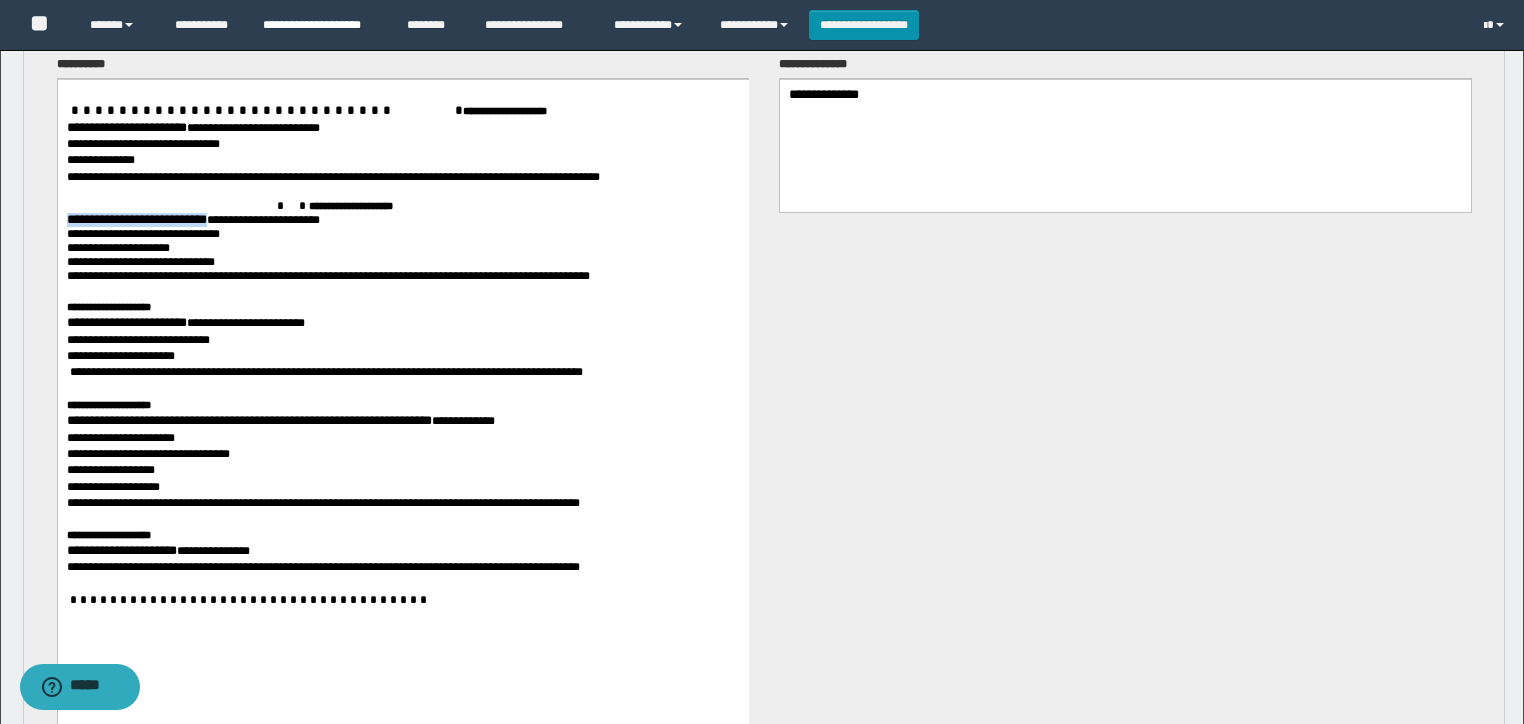 scroll, scrollTop: 2033, scrollLeft: 0, axis: vertical 